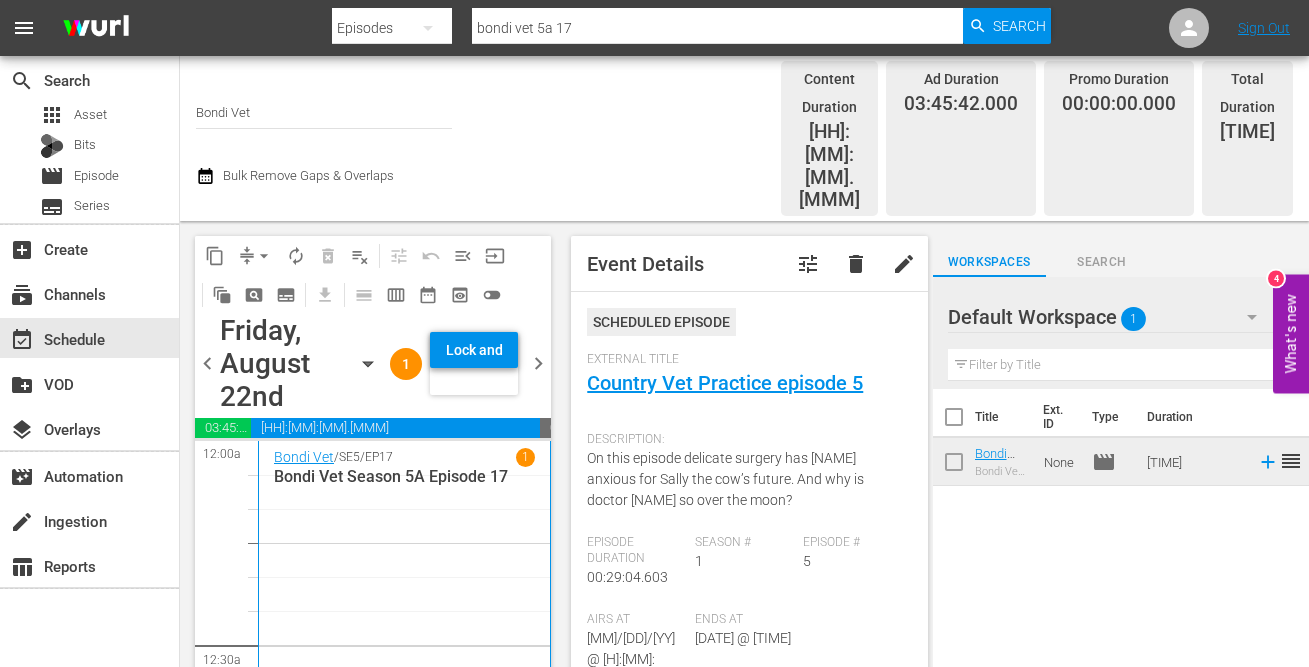 scroll, scrollTop: 0, scrollLeft: 0, axis: both 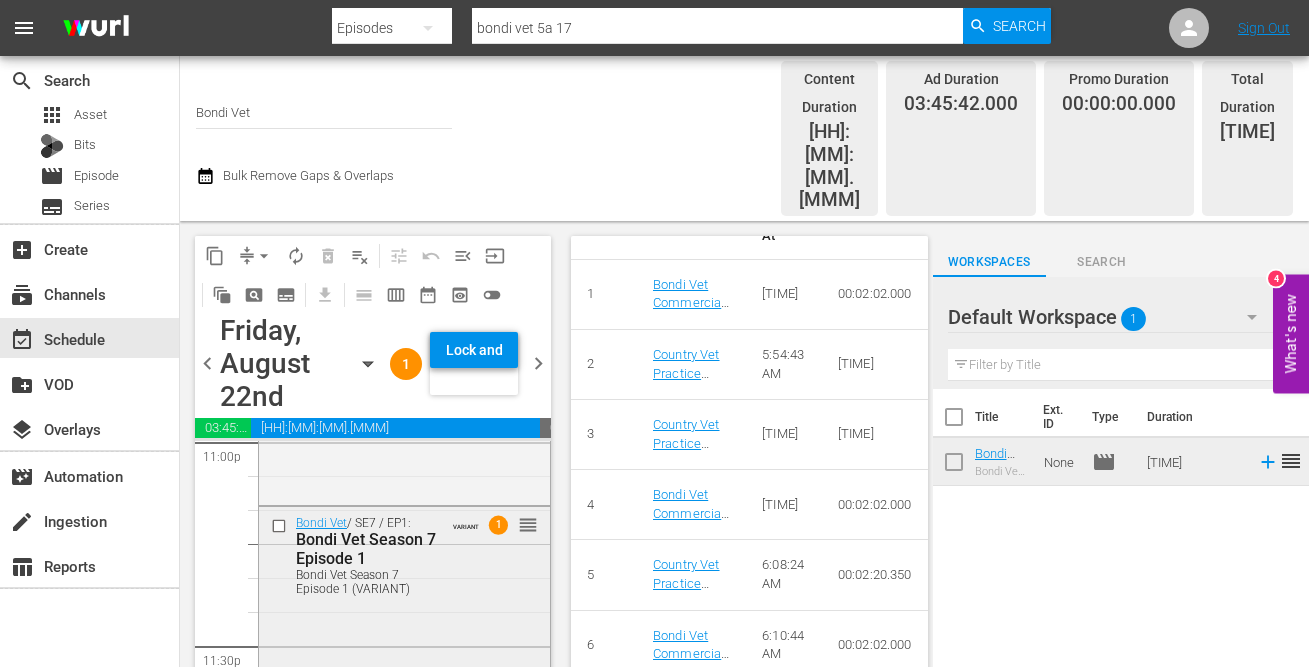 click on "Bondi Vet Season 7 Episode 1" at bounding box center [369, 549] 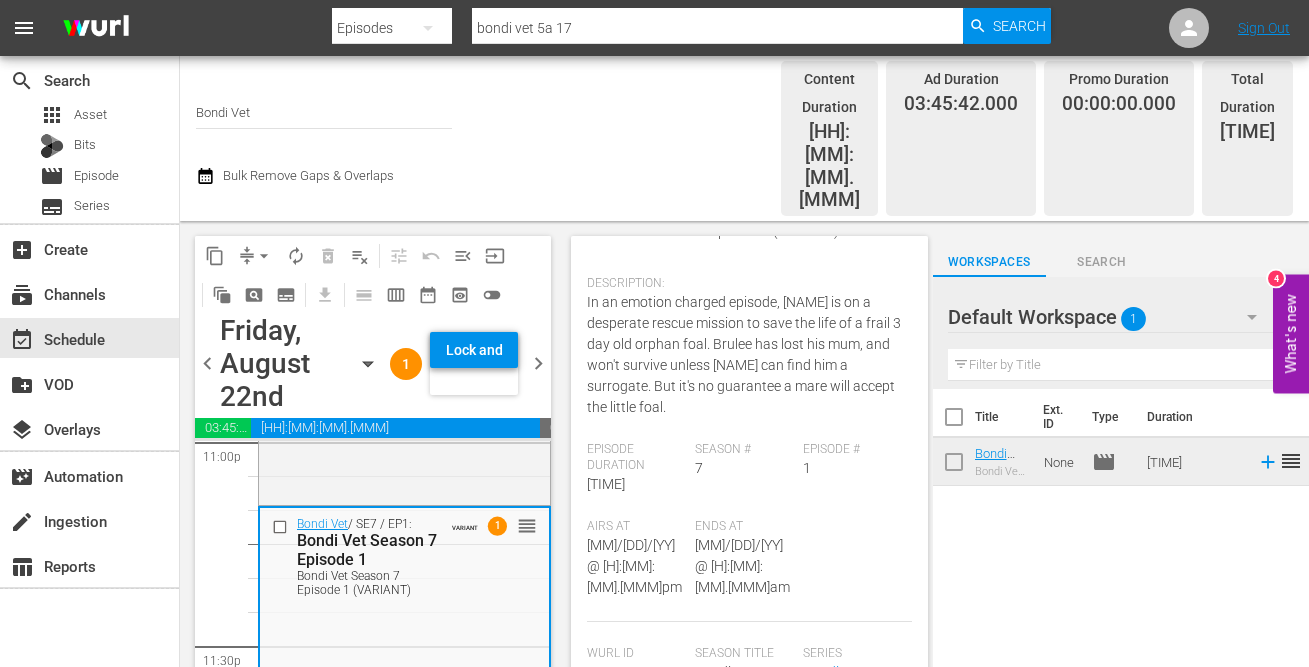 scroll, scrollTop: 0, scrollLeft: 0, axis: both 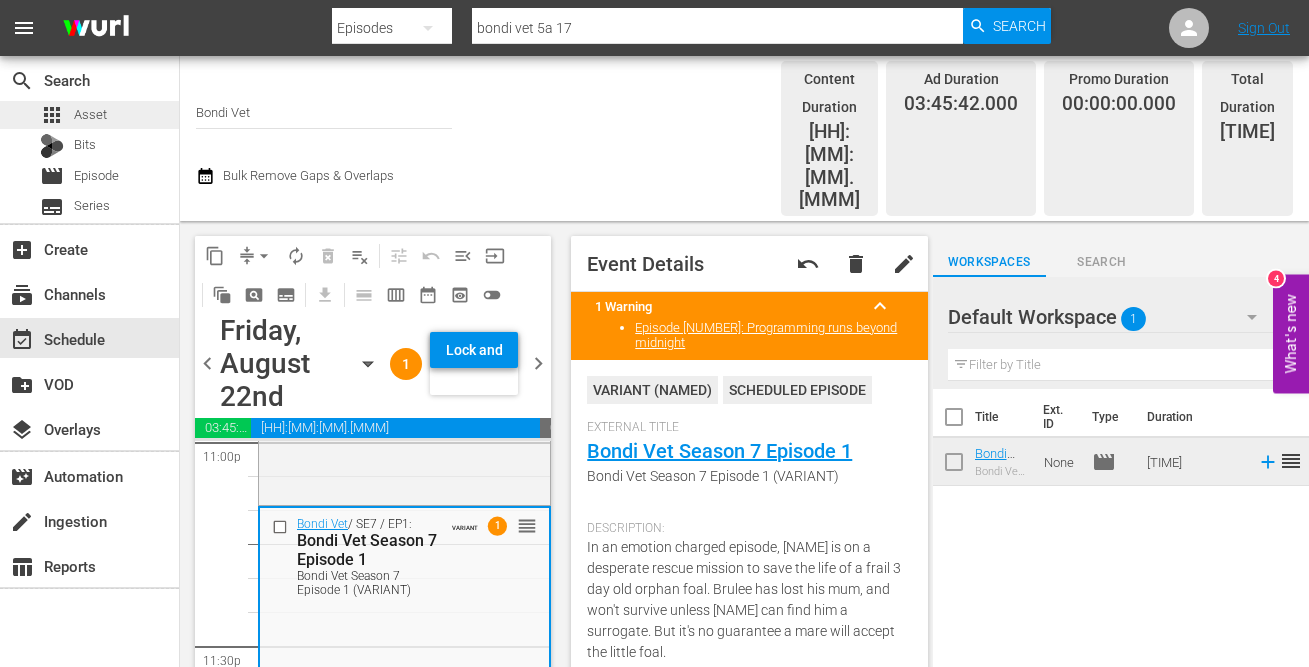 click on "Asset" at bounding box center [90, 115] 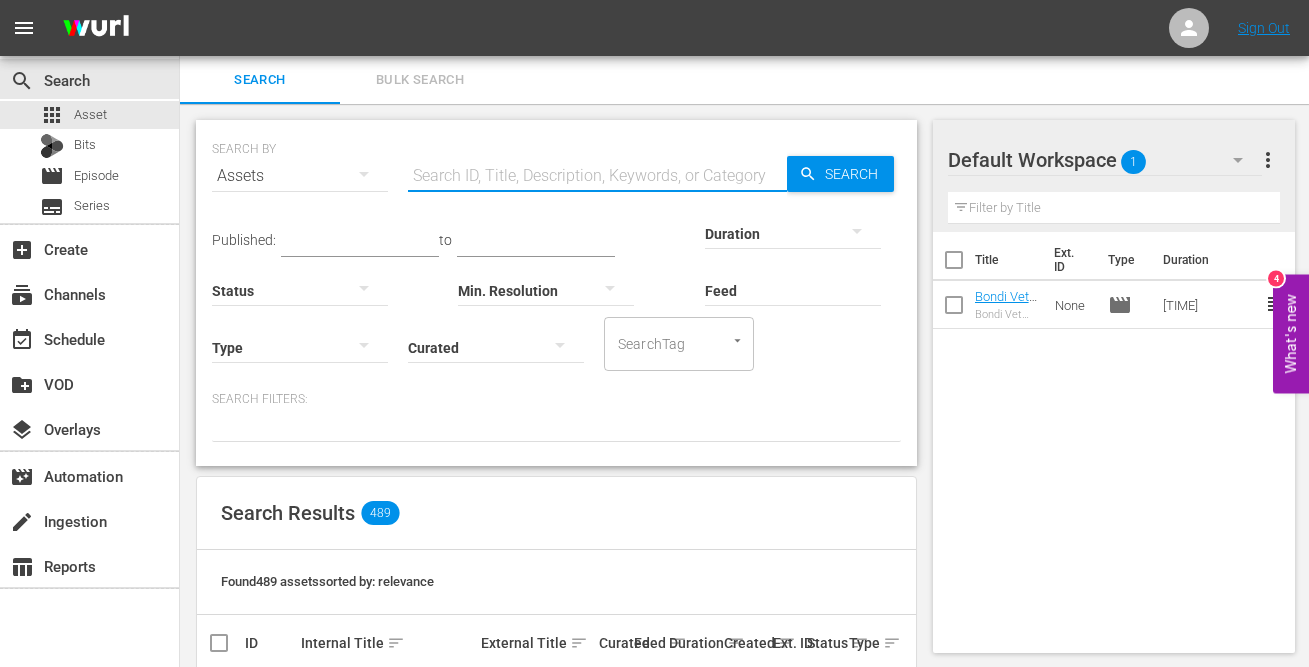 scroll, scrollTop: 1, scrollLeft: 0, axis: vertical 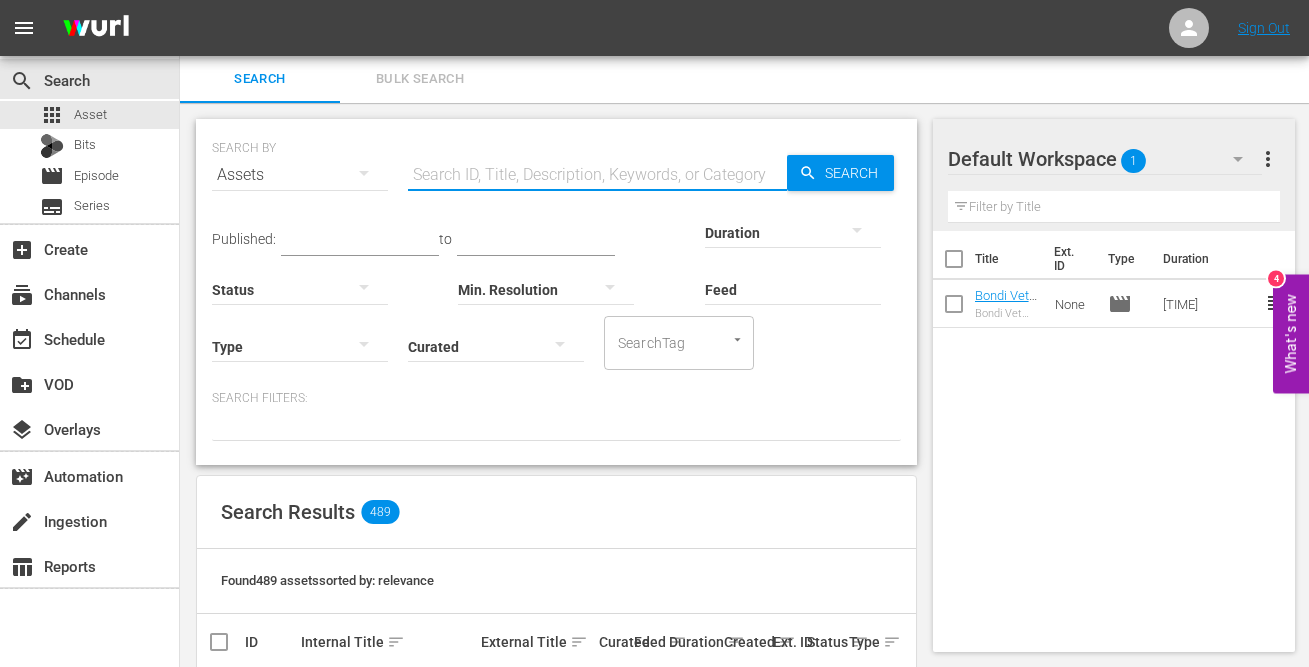 click at bounding box center [597, 175] 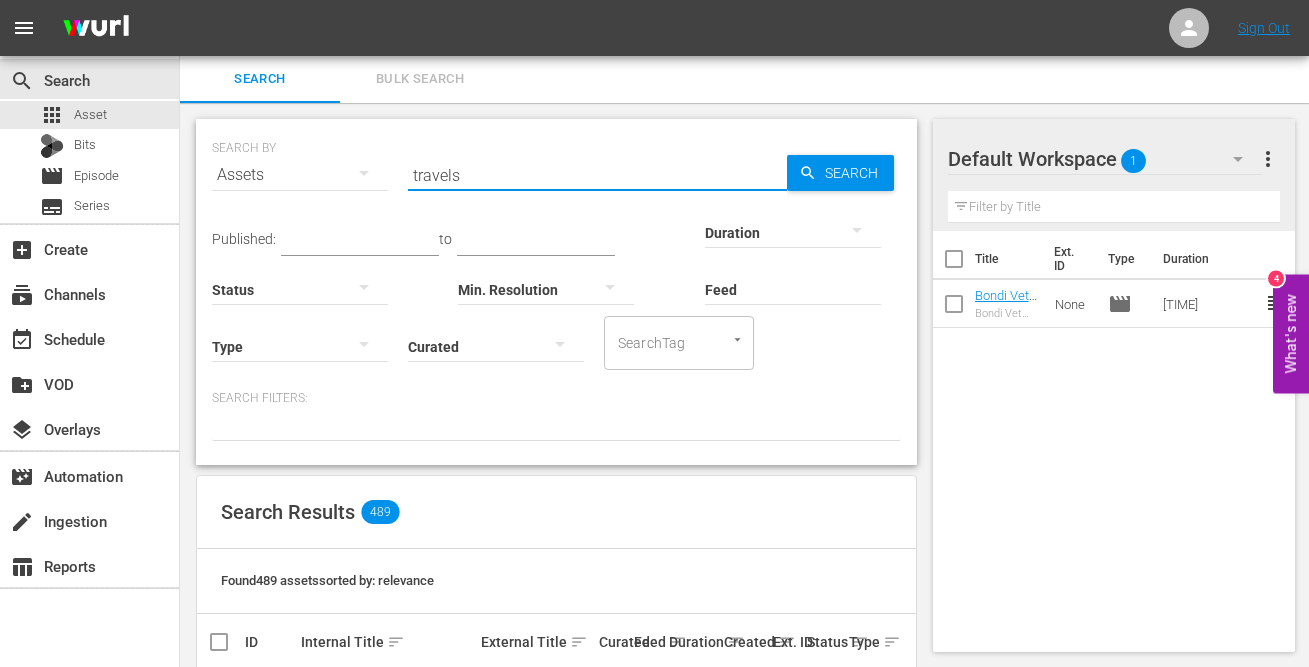 type on "travels with the bondi vet" 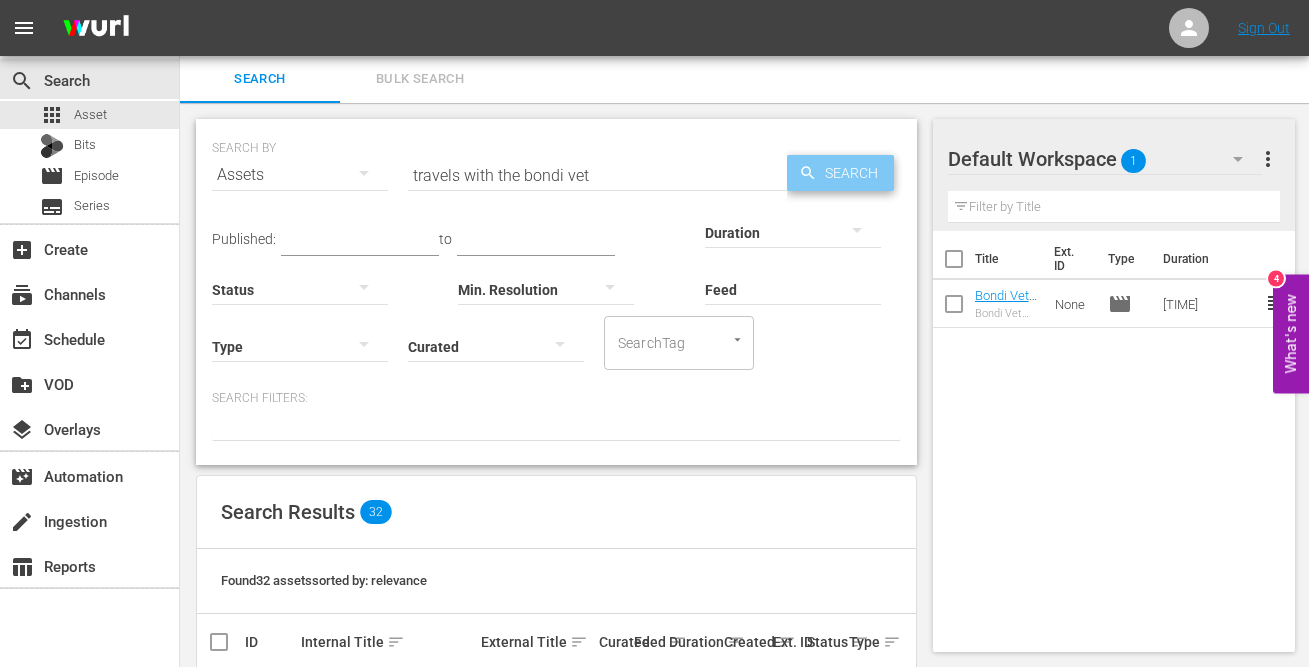 click on "Search" at bounding box center [855, 173] 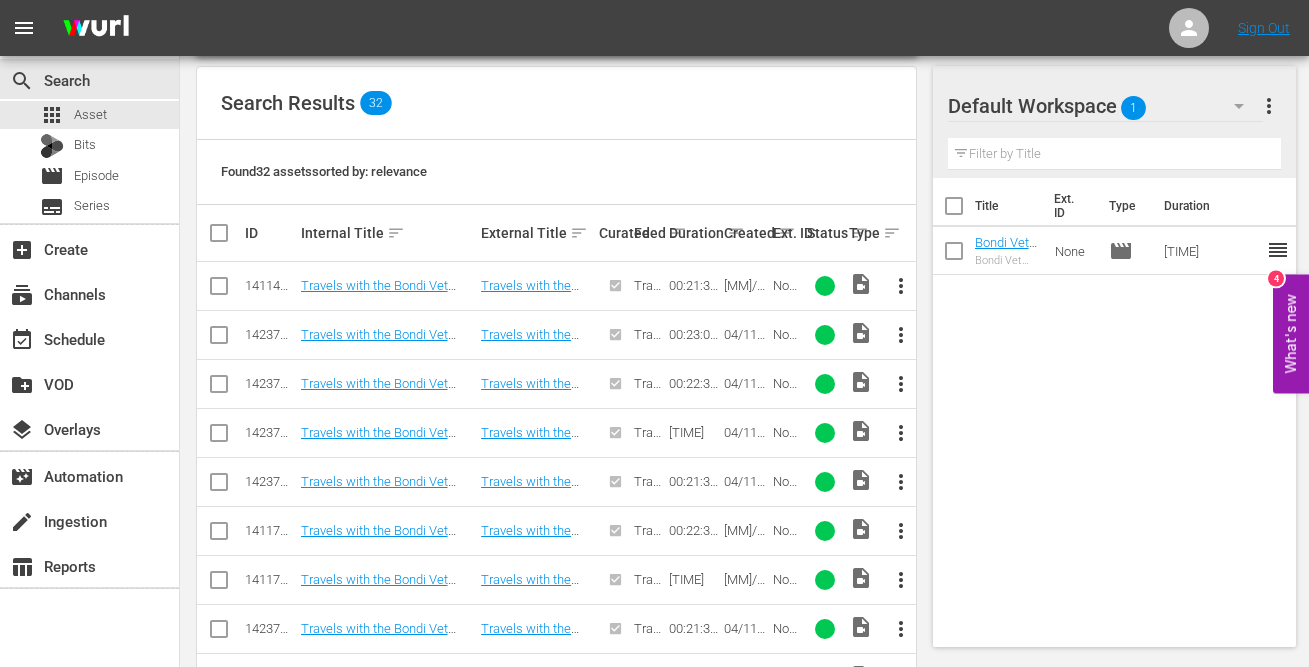 scroll, scrollTop: 426, scrollLeft: 0, axis: vertical 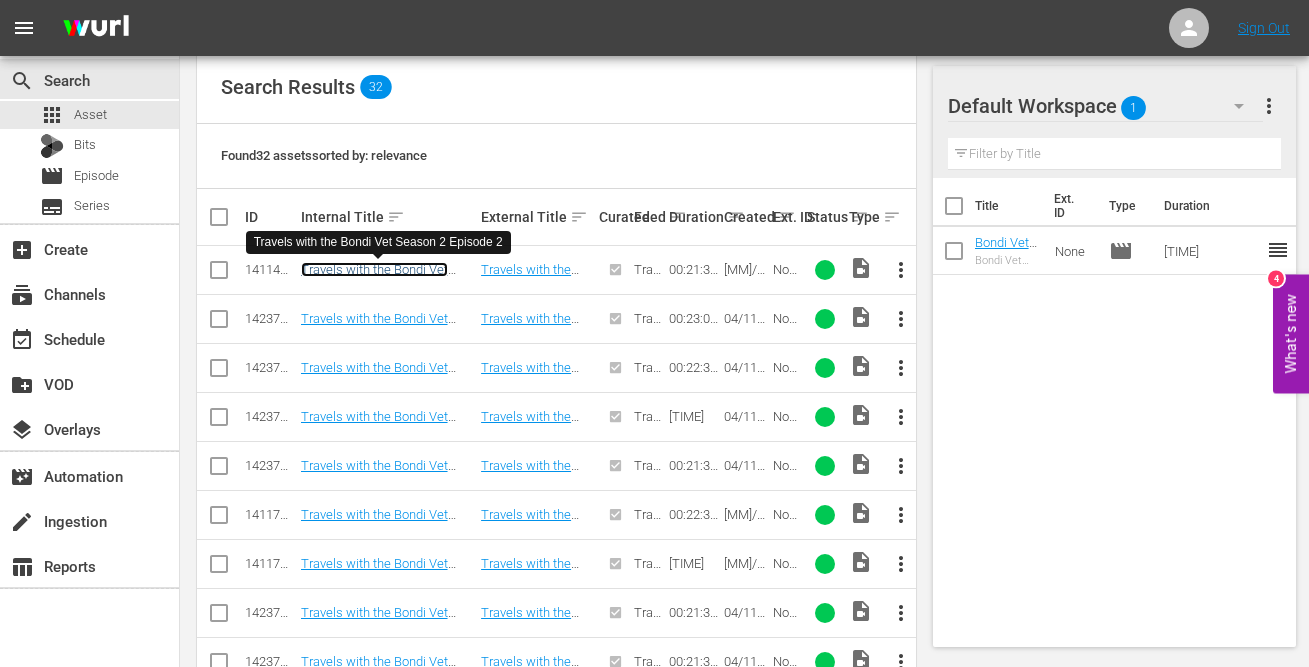 click on "Travels with the Bondi Vet Season 2 Episode 2" at bounding box center (374, 277) 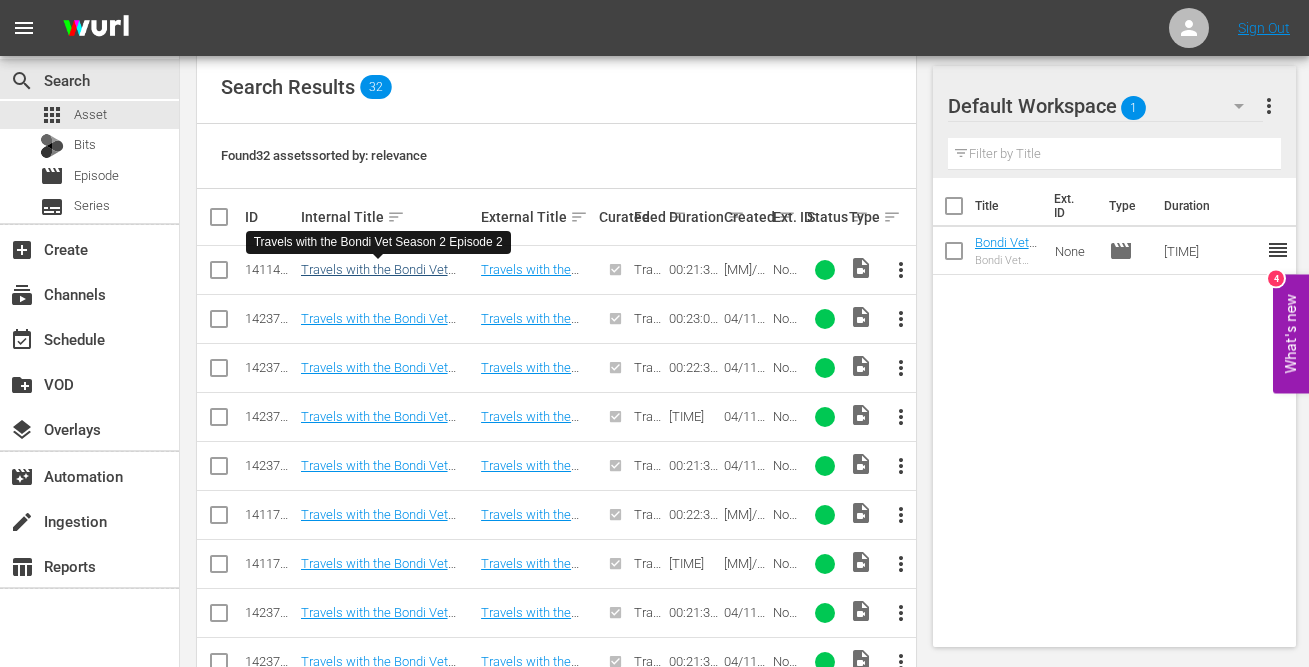 scroll, scrollTop: 0, scrollLeft: 0, axis: both 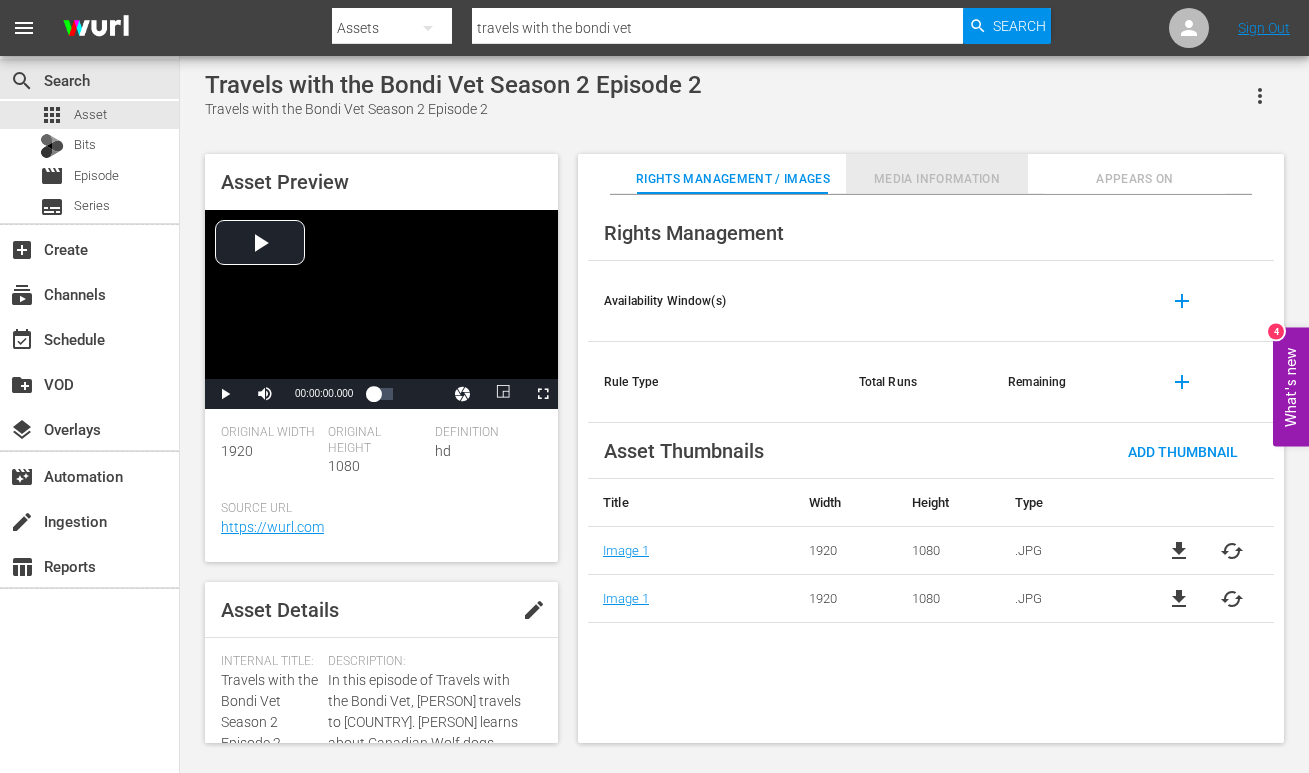 click on "Media Information" at bounding box center (937, 179) 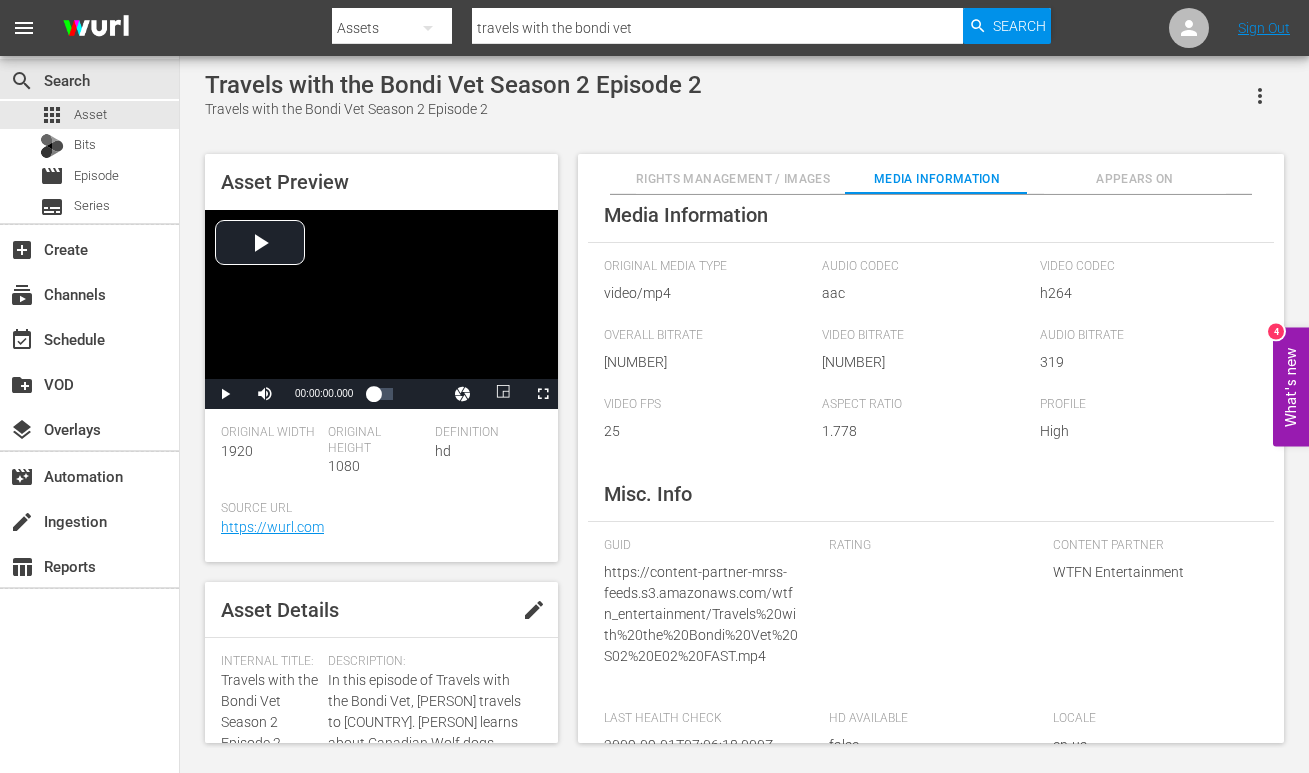 scroll, scrollTop: 0, scrollLeft: 0, axis: both 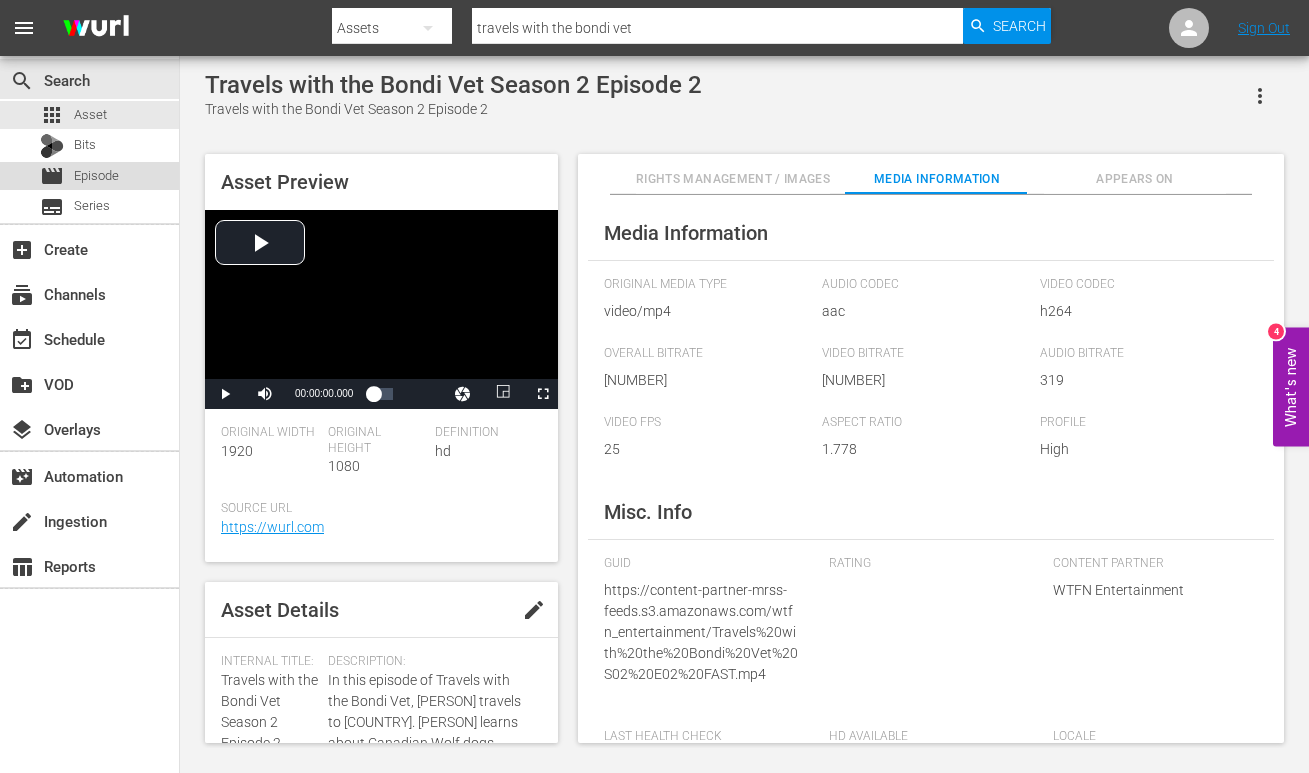 click on "Episode" at bounding box center [96, 176] 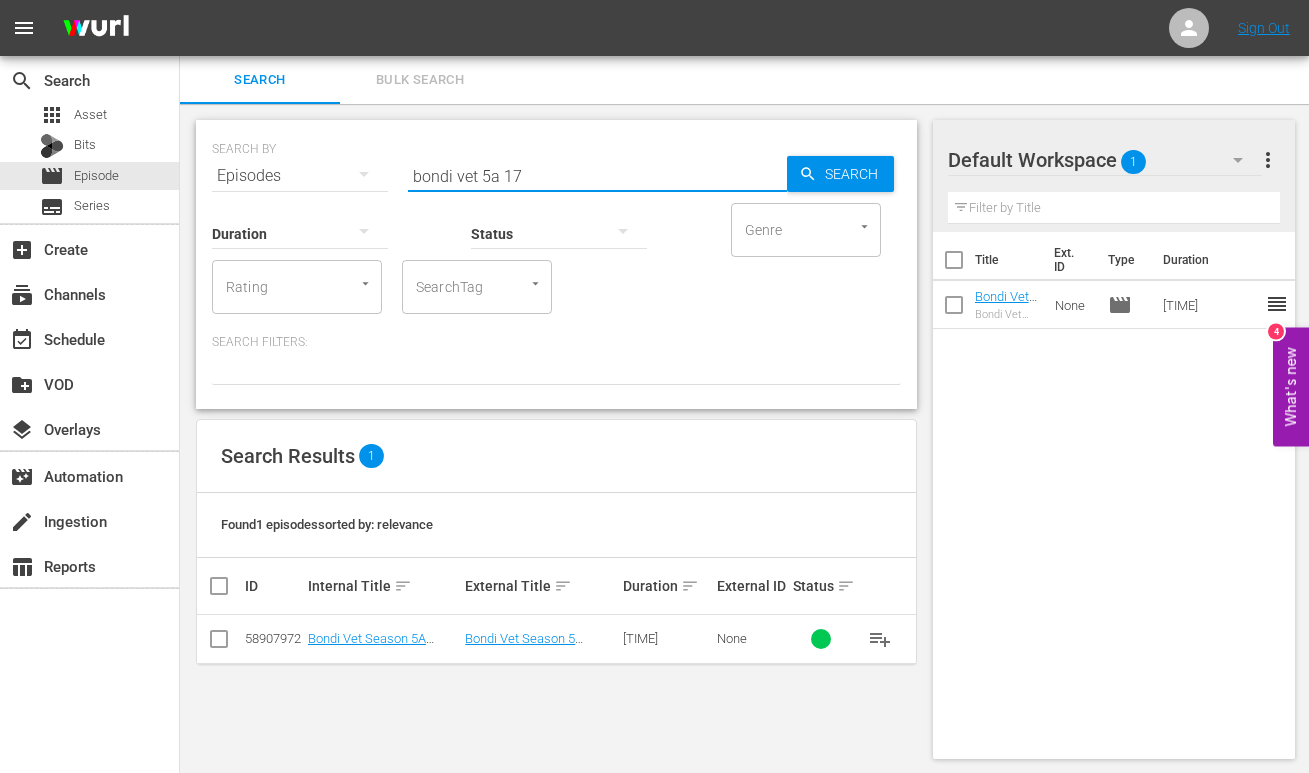 drag, startPoint x: 552, startPoint y: 174, endPoint x: 397, endPoint y: 172, distance: 155.01291 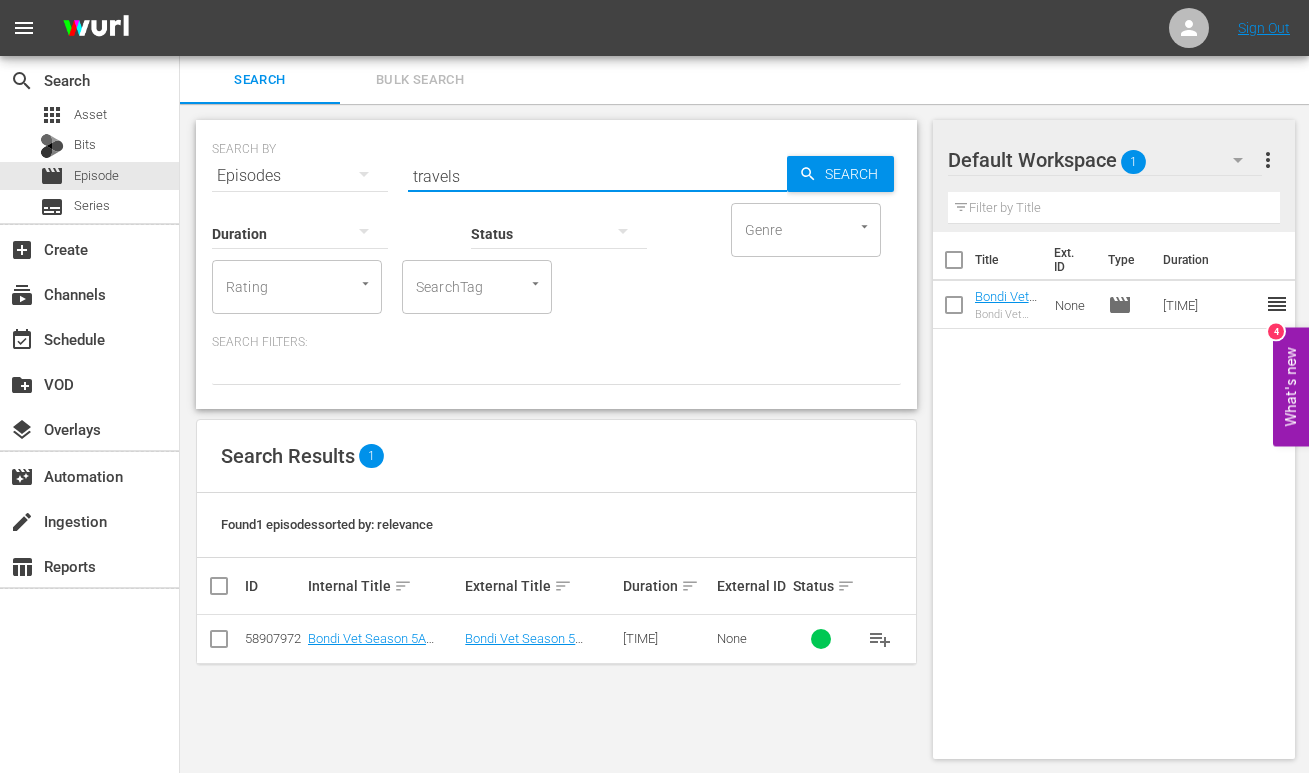 type on "travels" 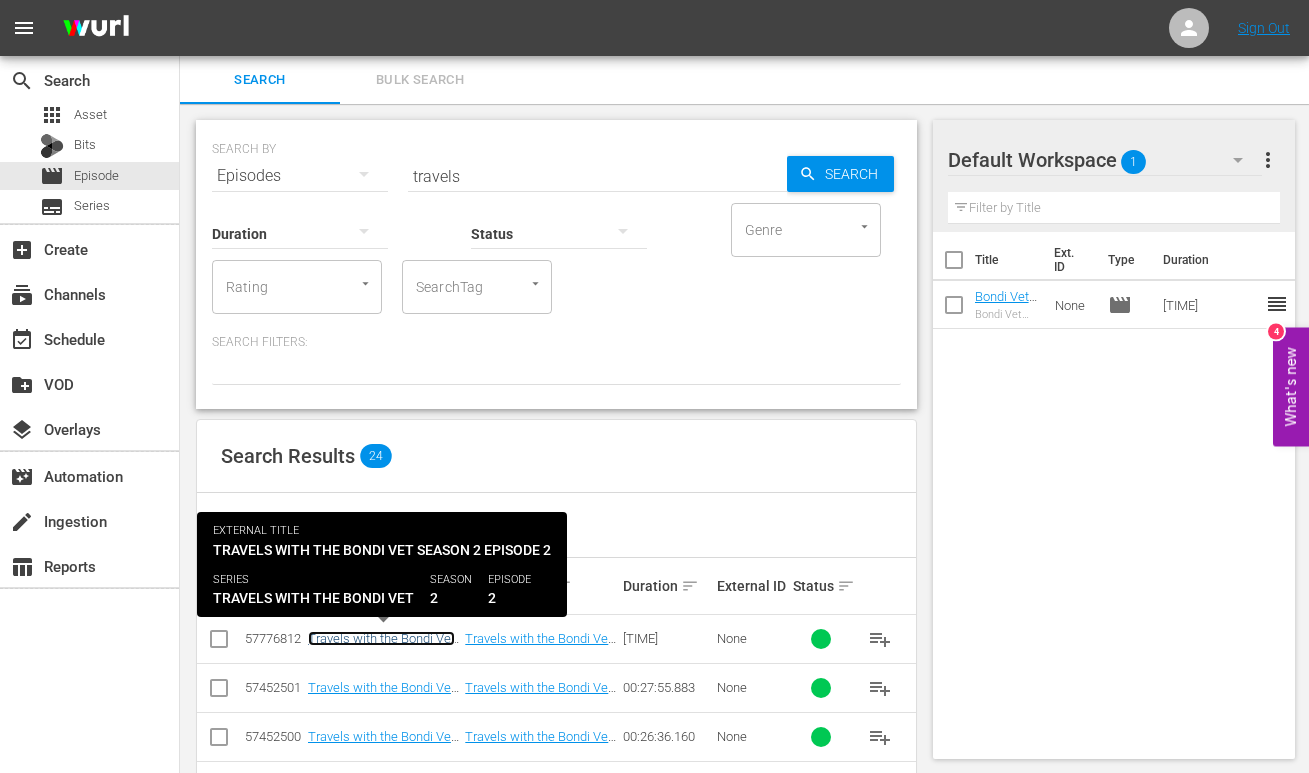 click on "Travels with the Bondi Vet Season 2 Episode 2" at bounding box center (381, 646) 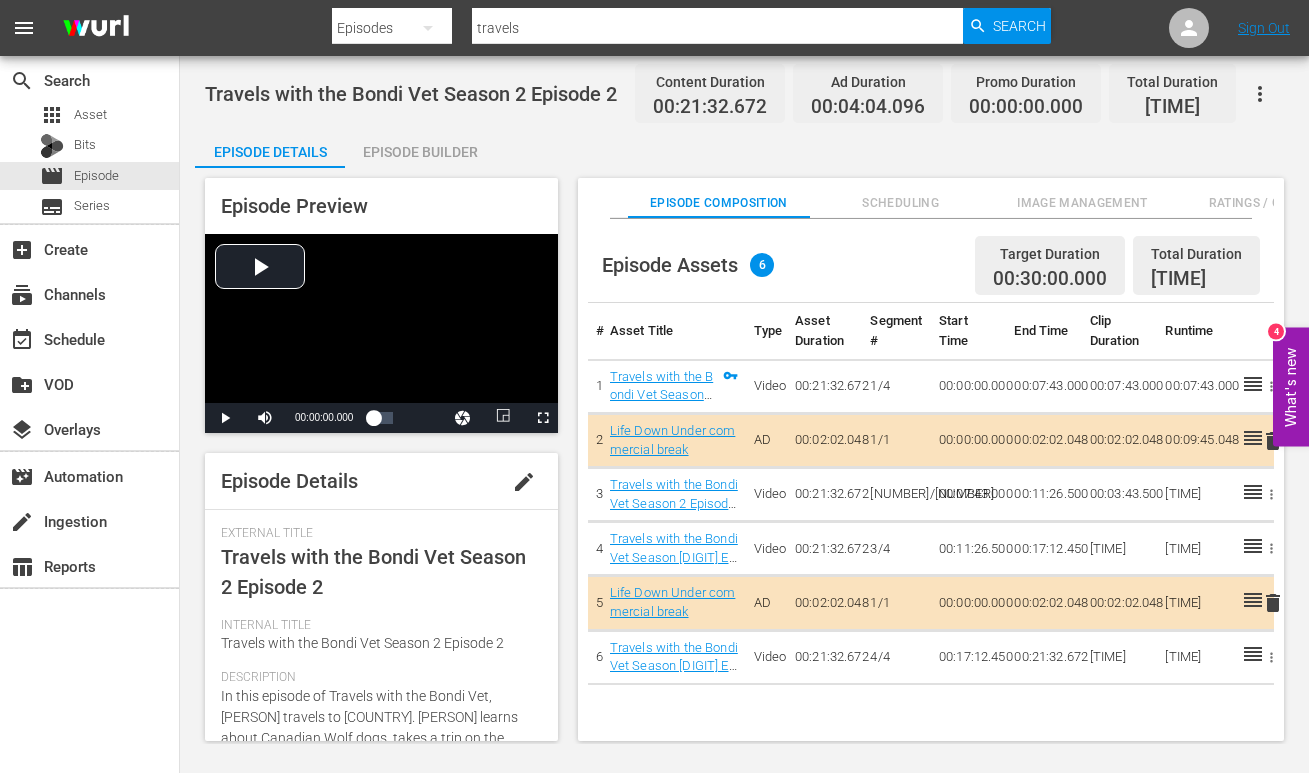 click on "Image Management" at bounding box center [1083, 203] 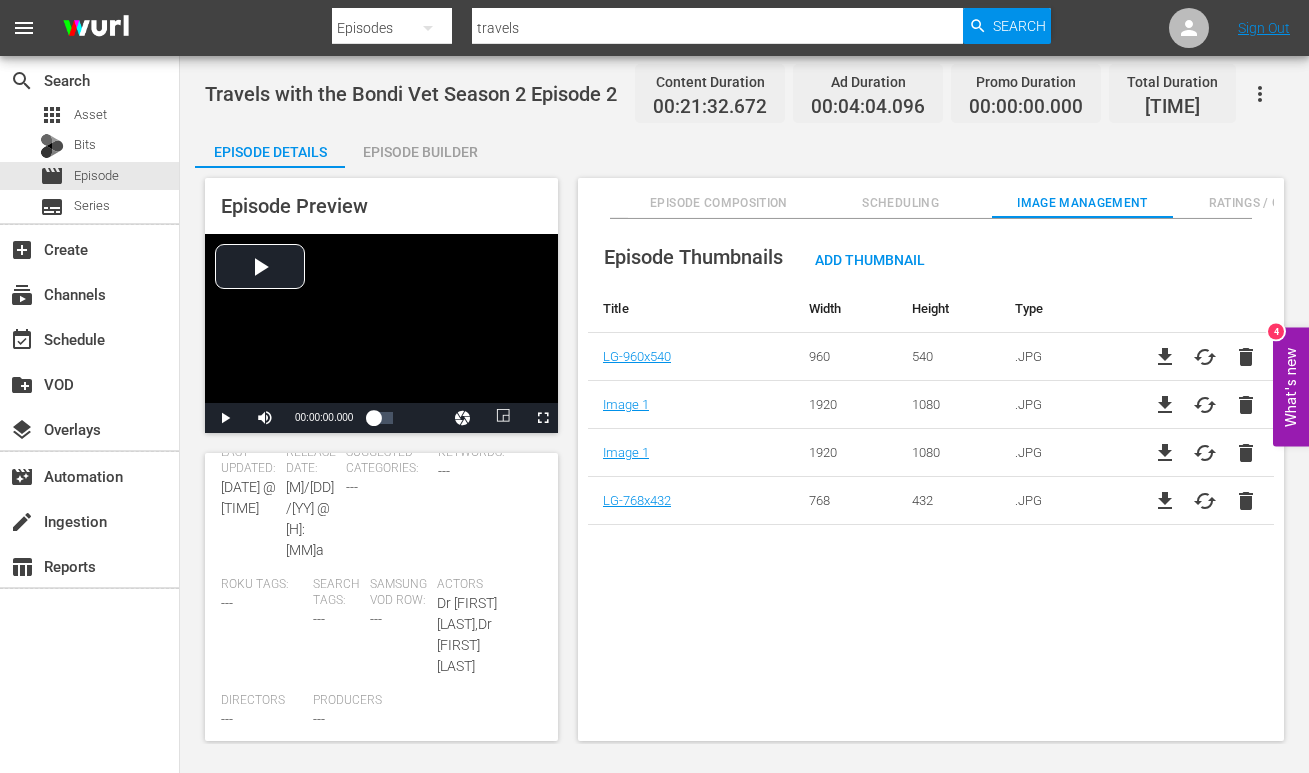 scroll, scrollTop: 0, scrollLeft: 0, axis: both 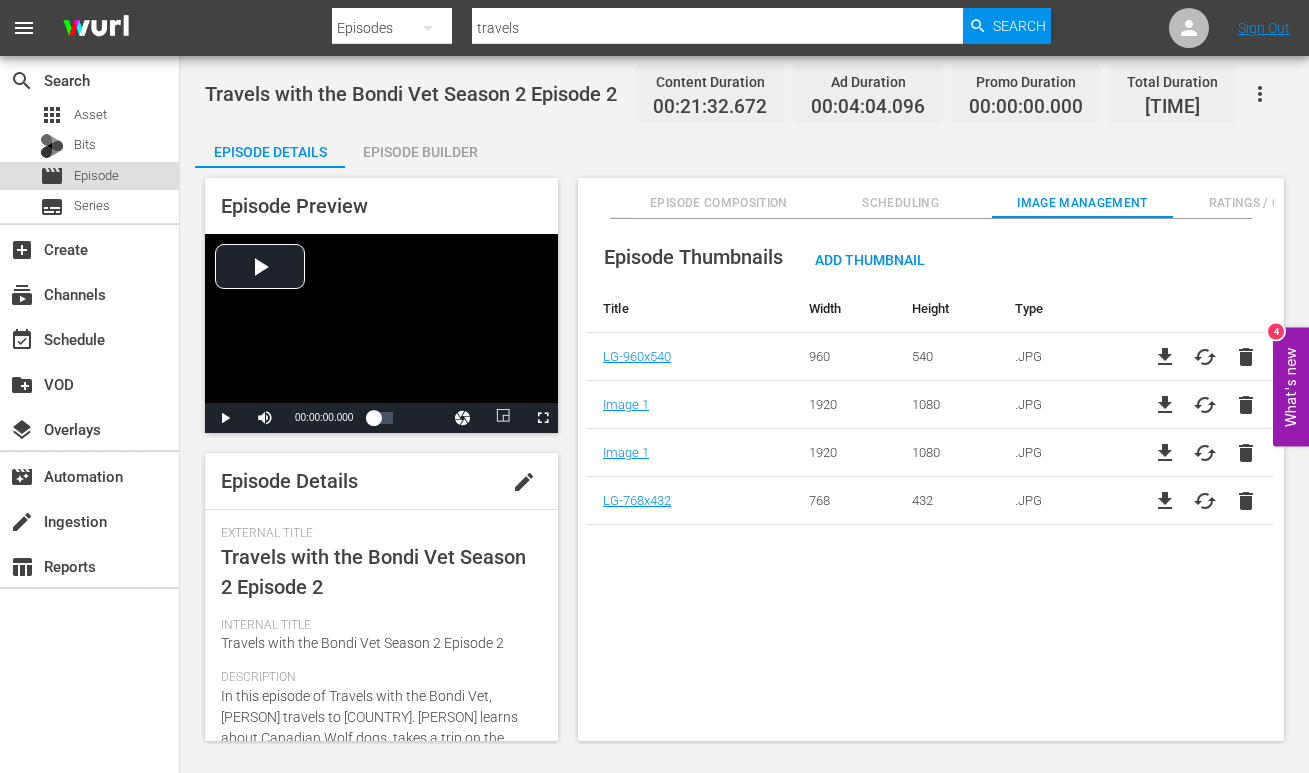 click on "Episode" at bounding box center [96, 176] 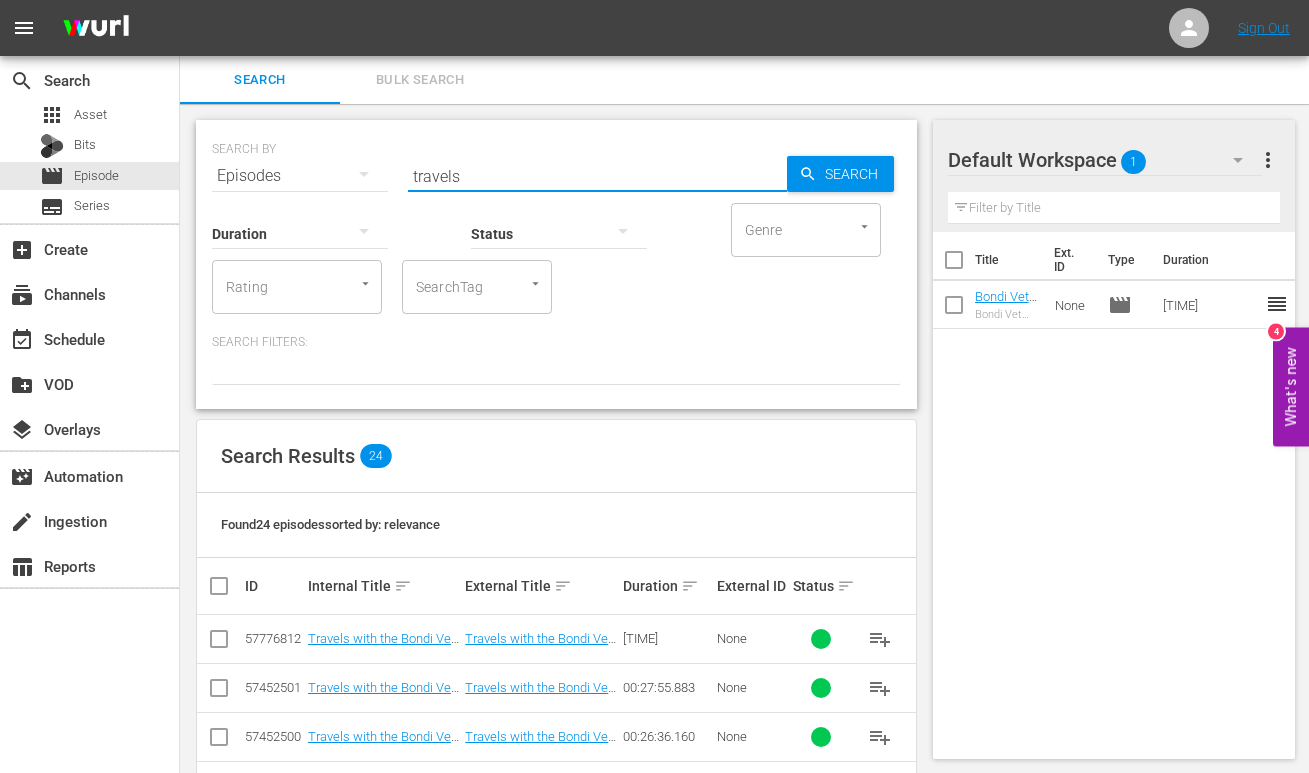 drag, startPoint x: 473, startPoint y: 177, endPoint x: 399, endPoint y: 172, distance: 74.168724 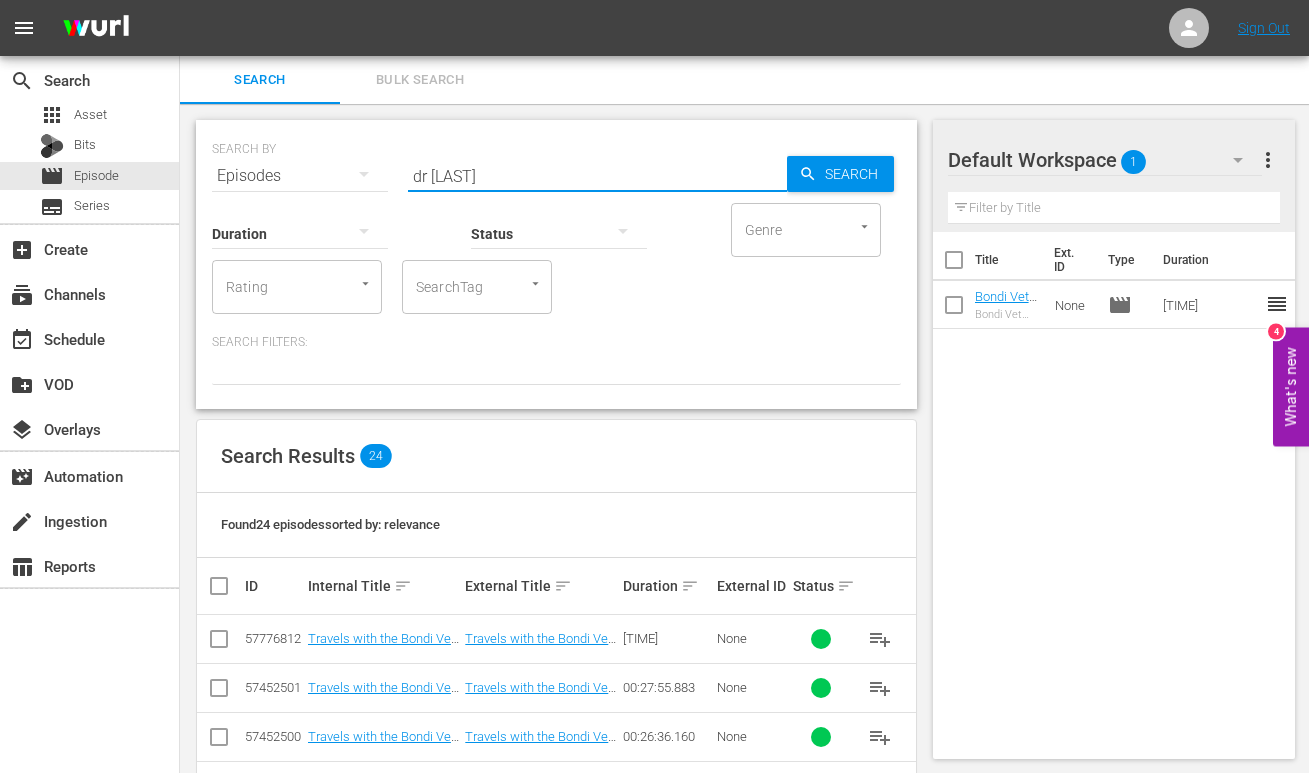 type on "dr [LAST]" 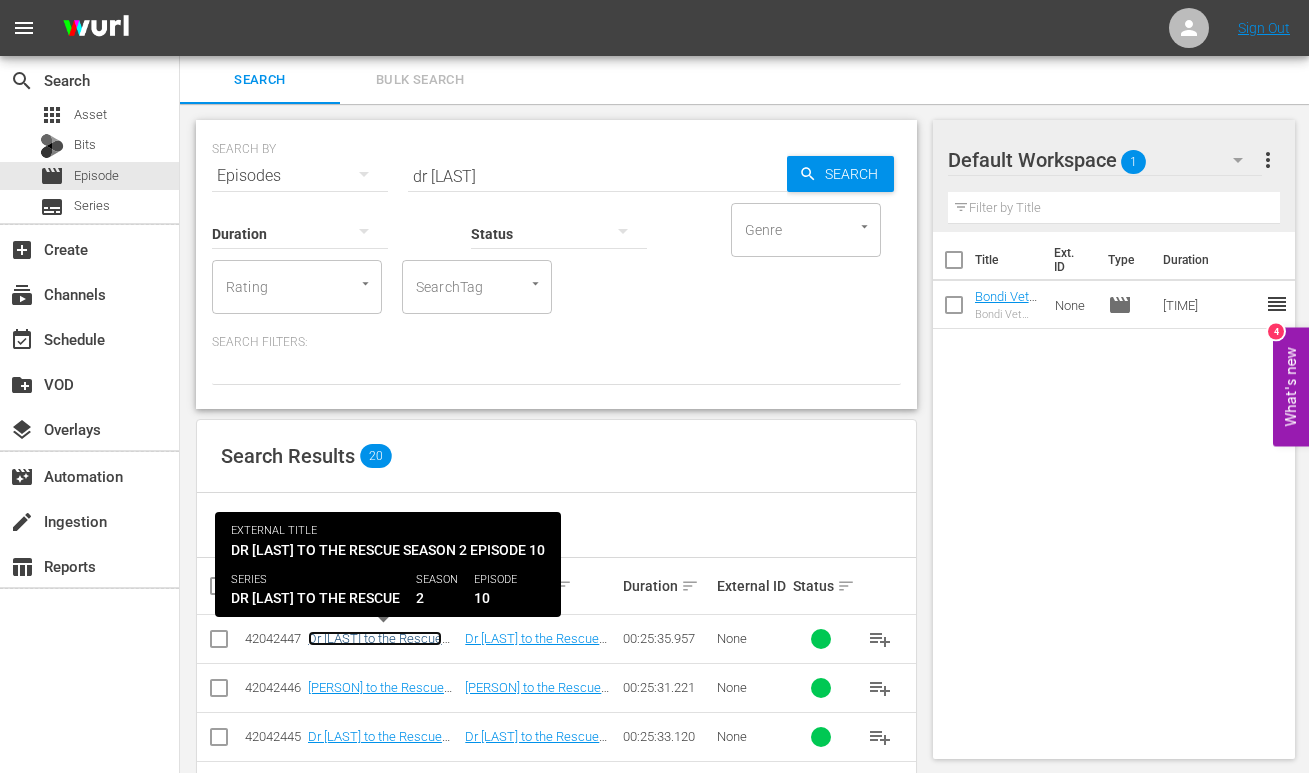 click on "Dr [LAST] to the Rescue Season 2 Episode 10" at bounding box center [375, 646] 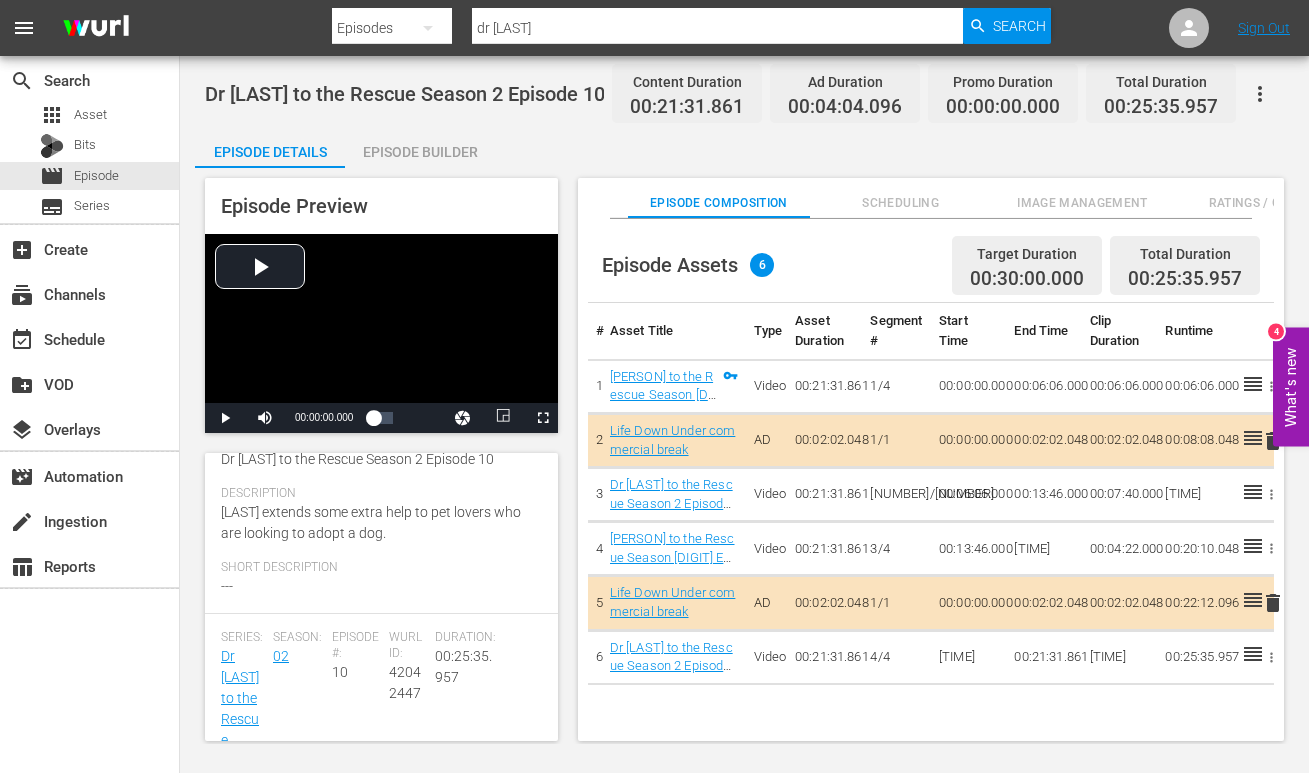 scroll, scrollTop: 0, scrollLeft: 0, axis: both 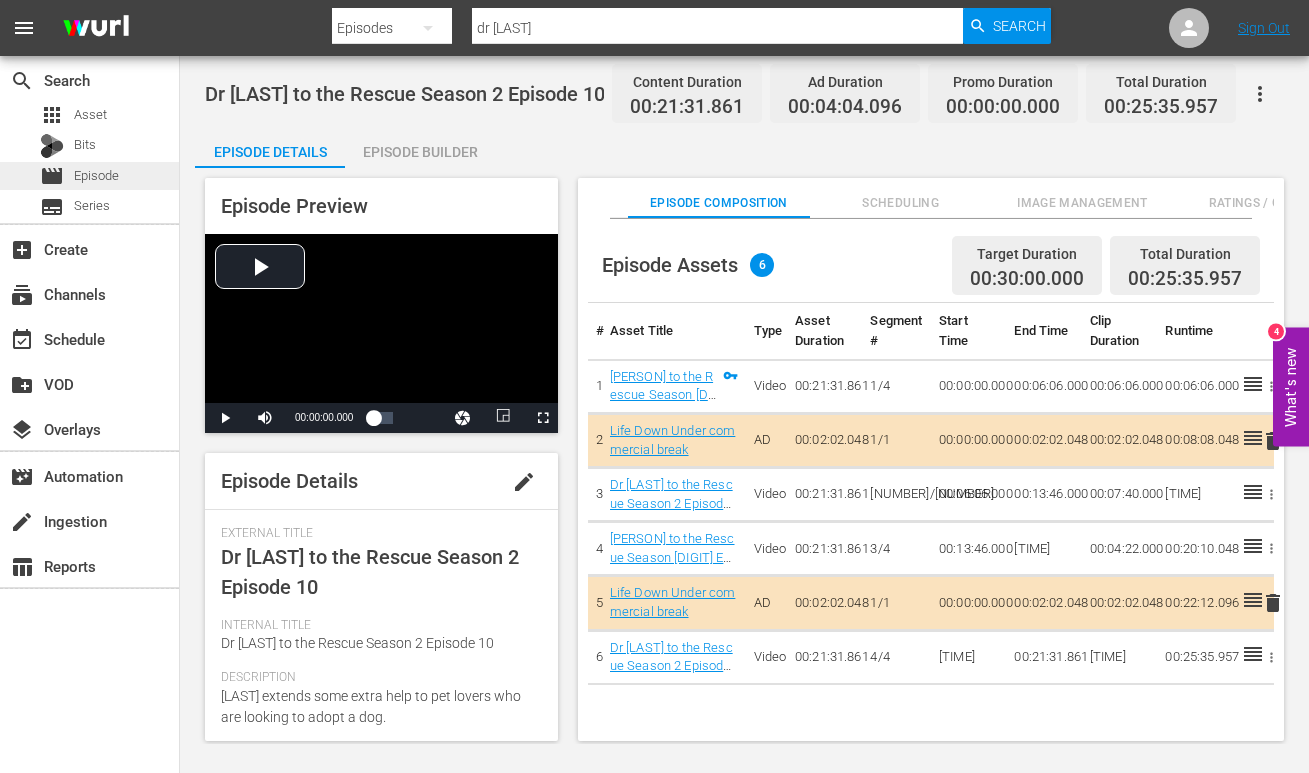 click on "Episode" at bounding box center [96, 176] 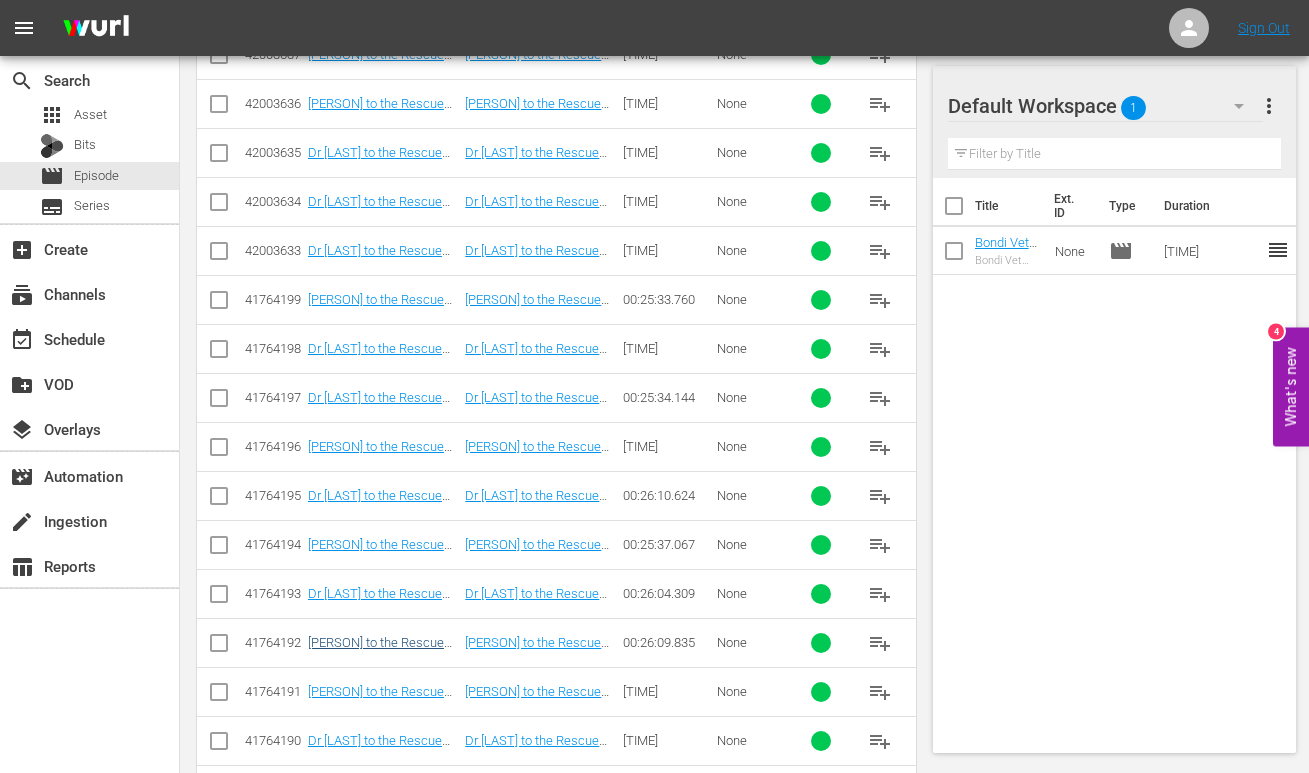 scroll, scrollTop: 741, scrollLeft: 0, axis: vertical 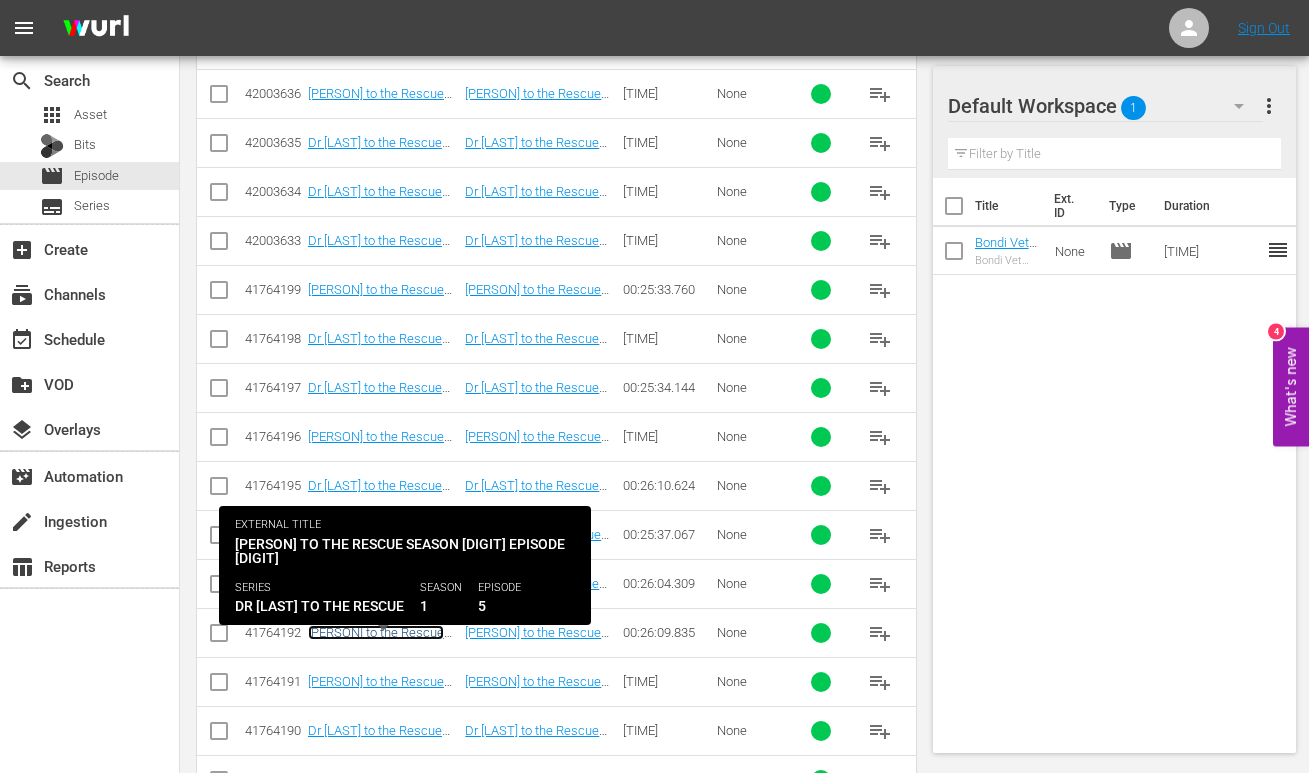 click on "[PERSON] to the Rescue Season [DIGIT] Episode [DIGIT]" at bounding box center [376, 647] 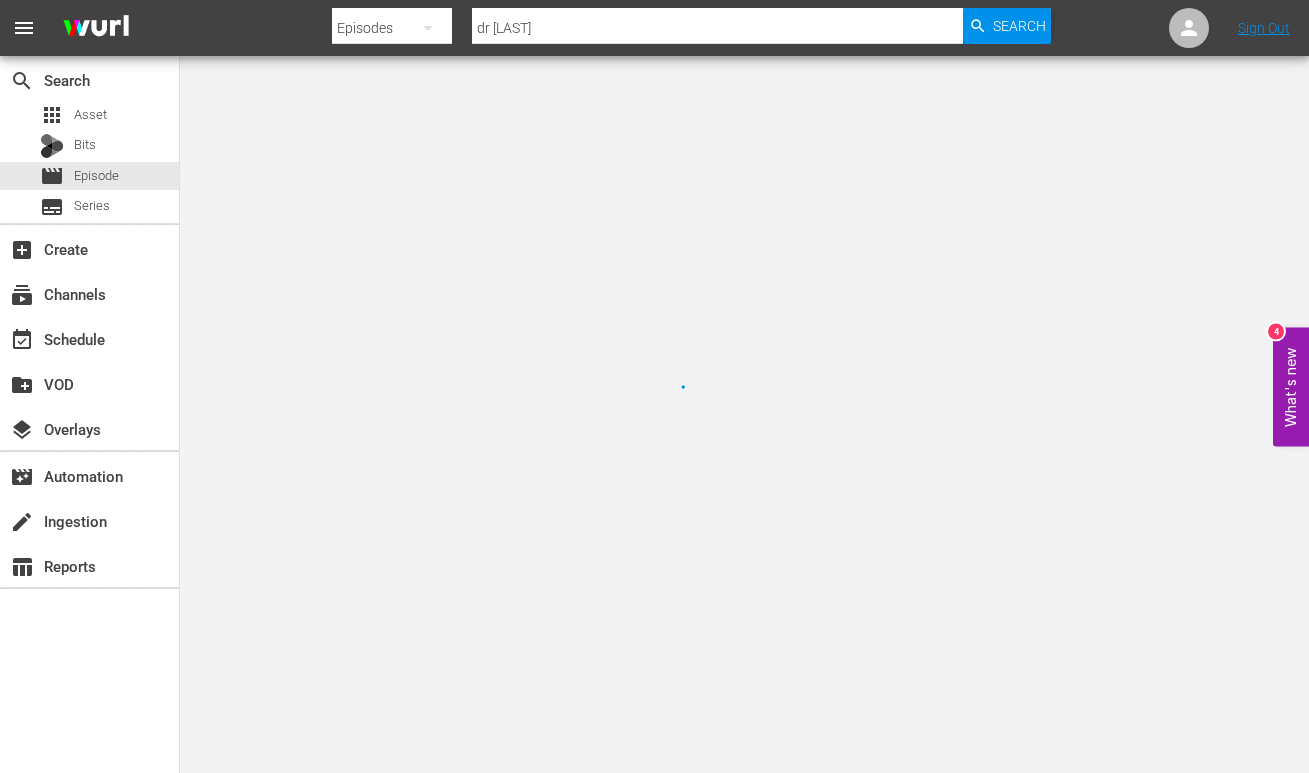 scroll, scrollTop: 0, scrollLeft: 0, axis: both 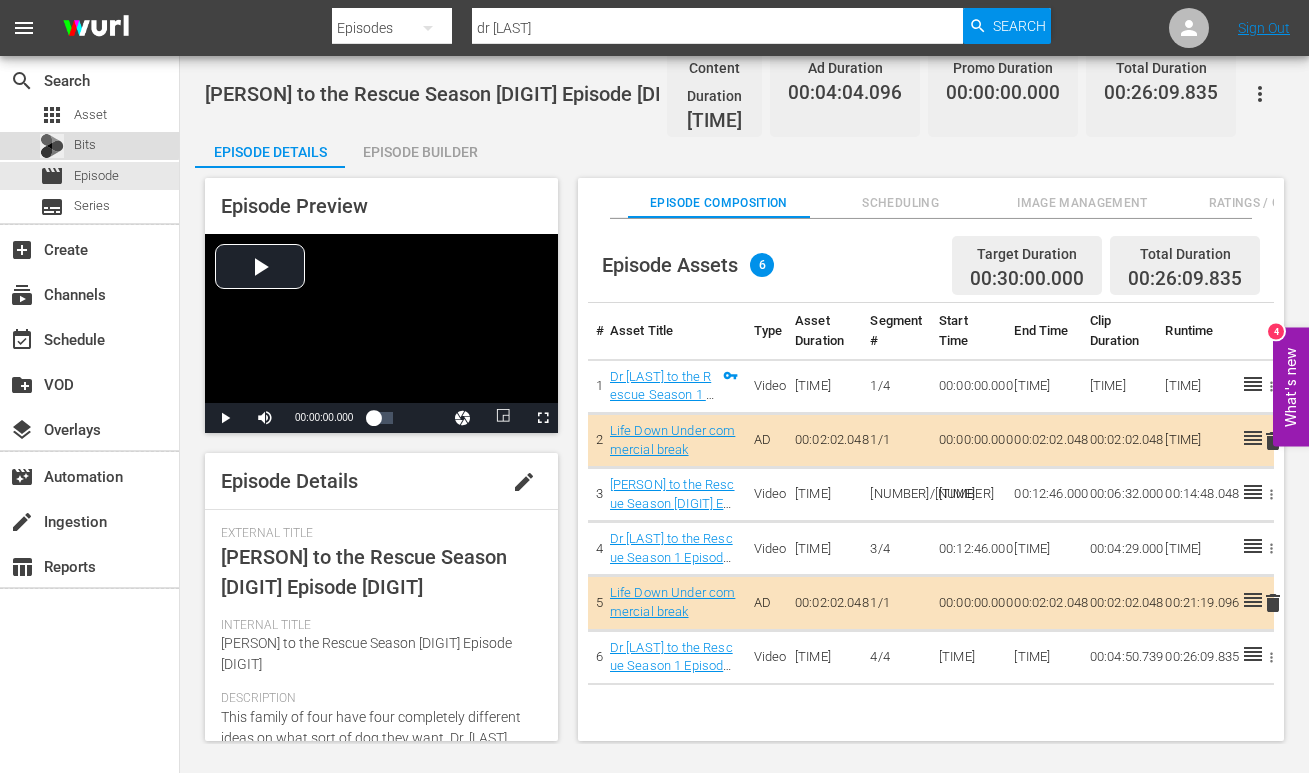 click on "Bits" at bounding box center (68, 146) 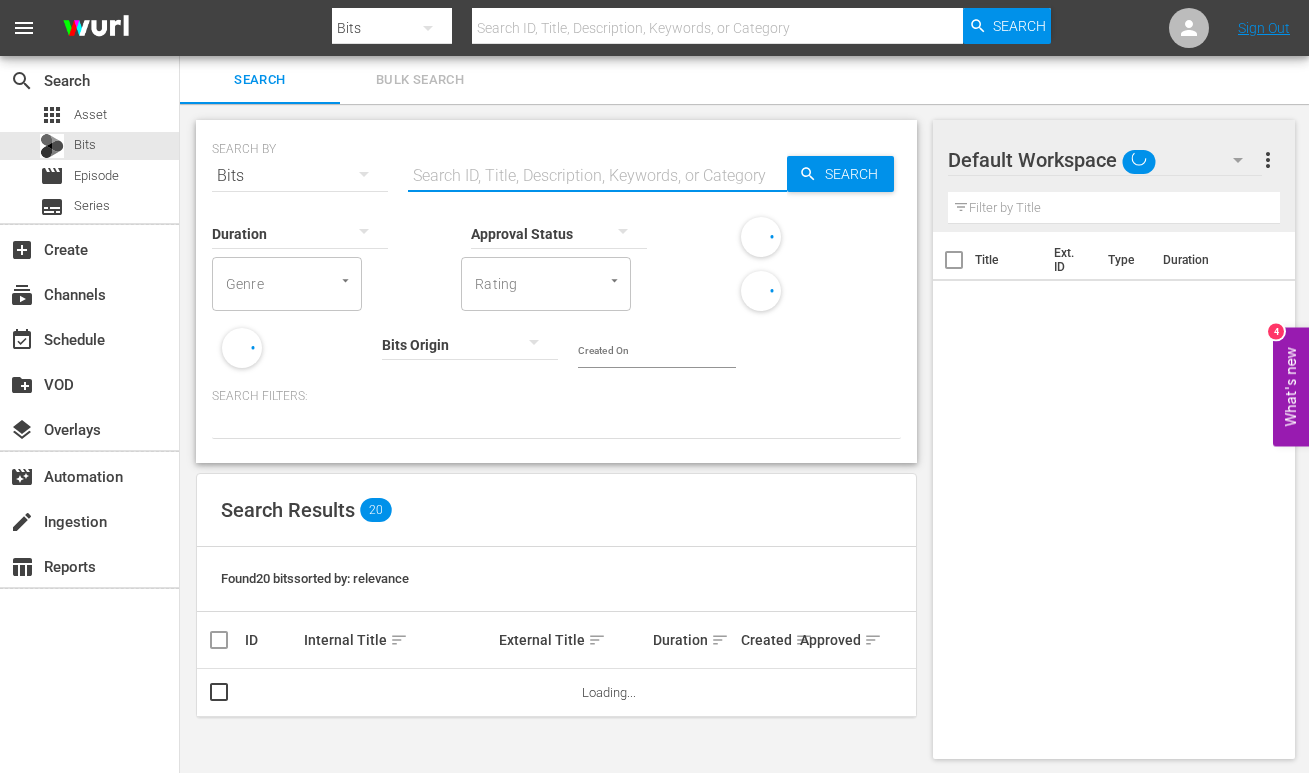 click at bounding box center (597, 176) 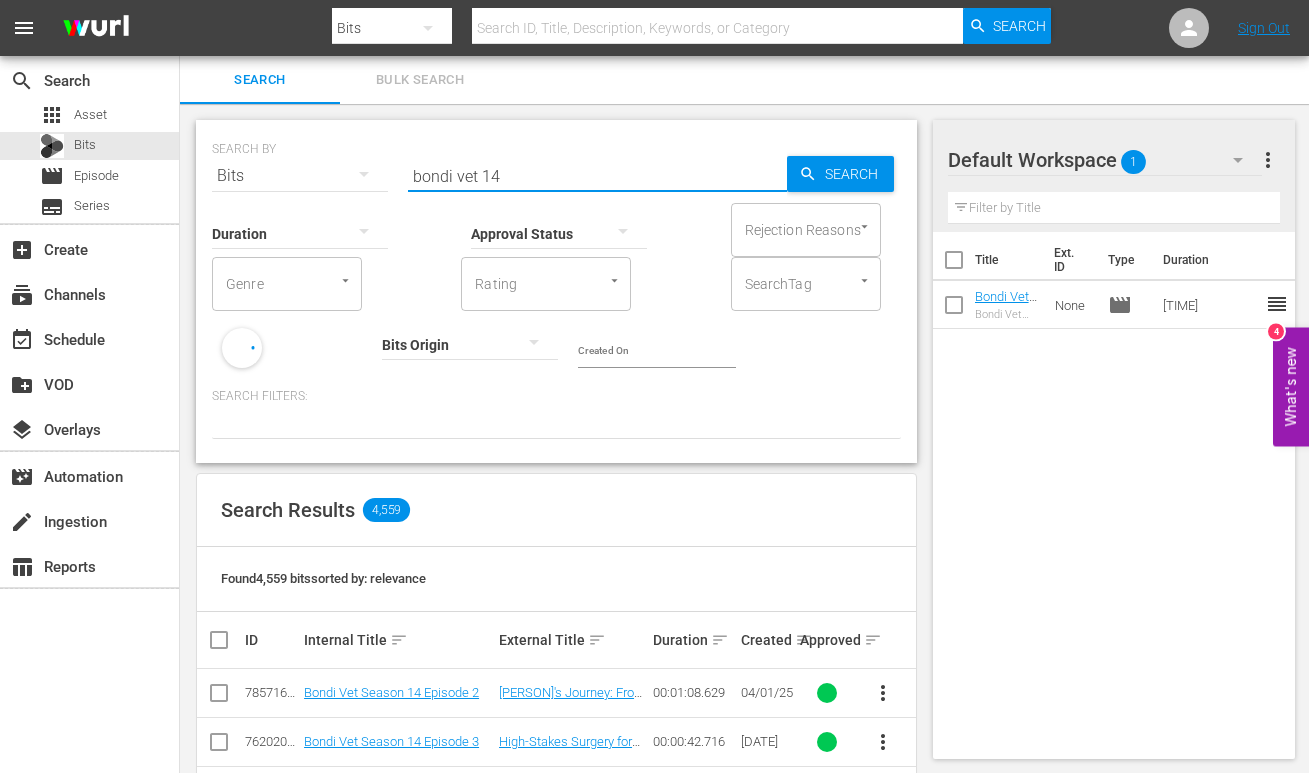 type on "bondi vet 14" 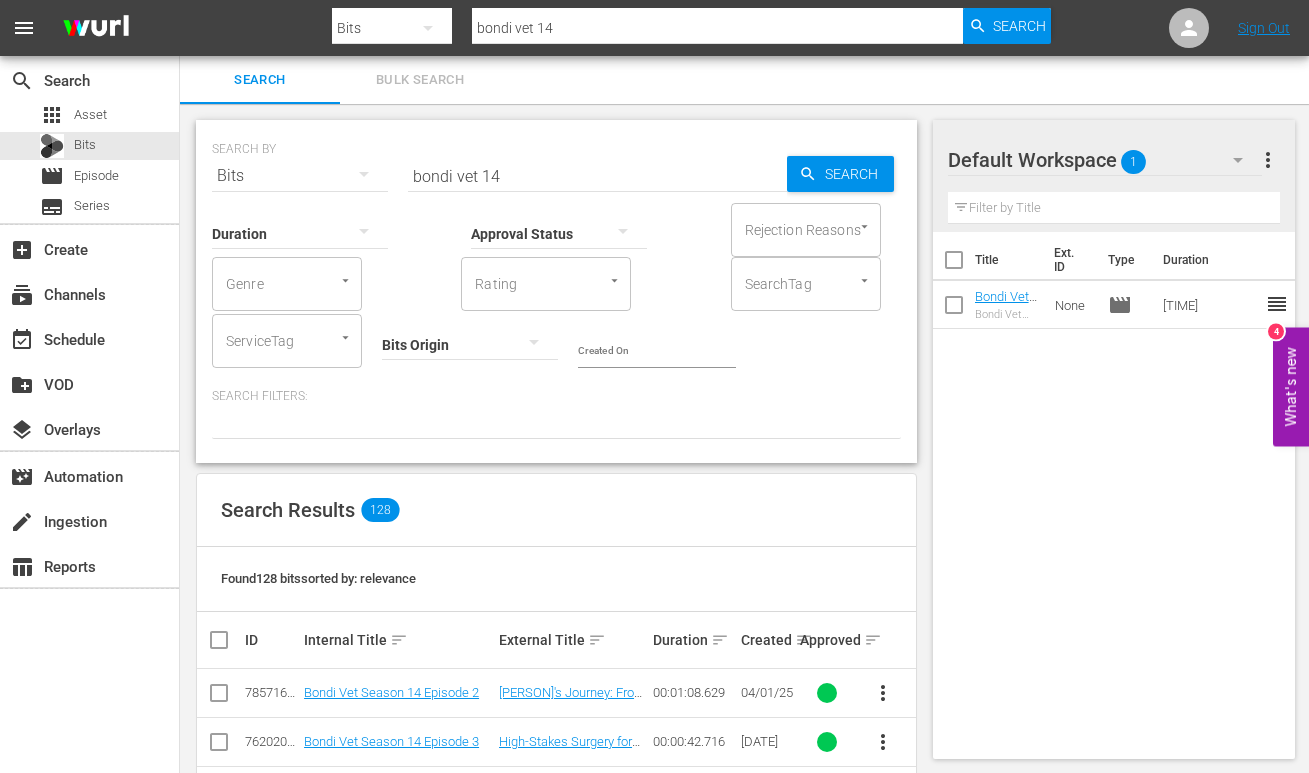 scroll, scrollTop: 12, scrollLeft: 0, axis: vertical 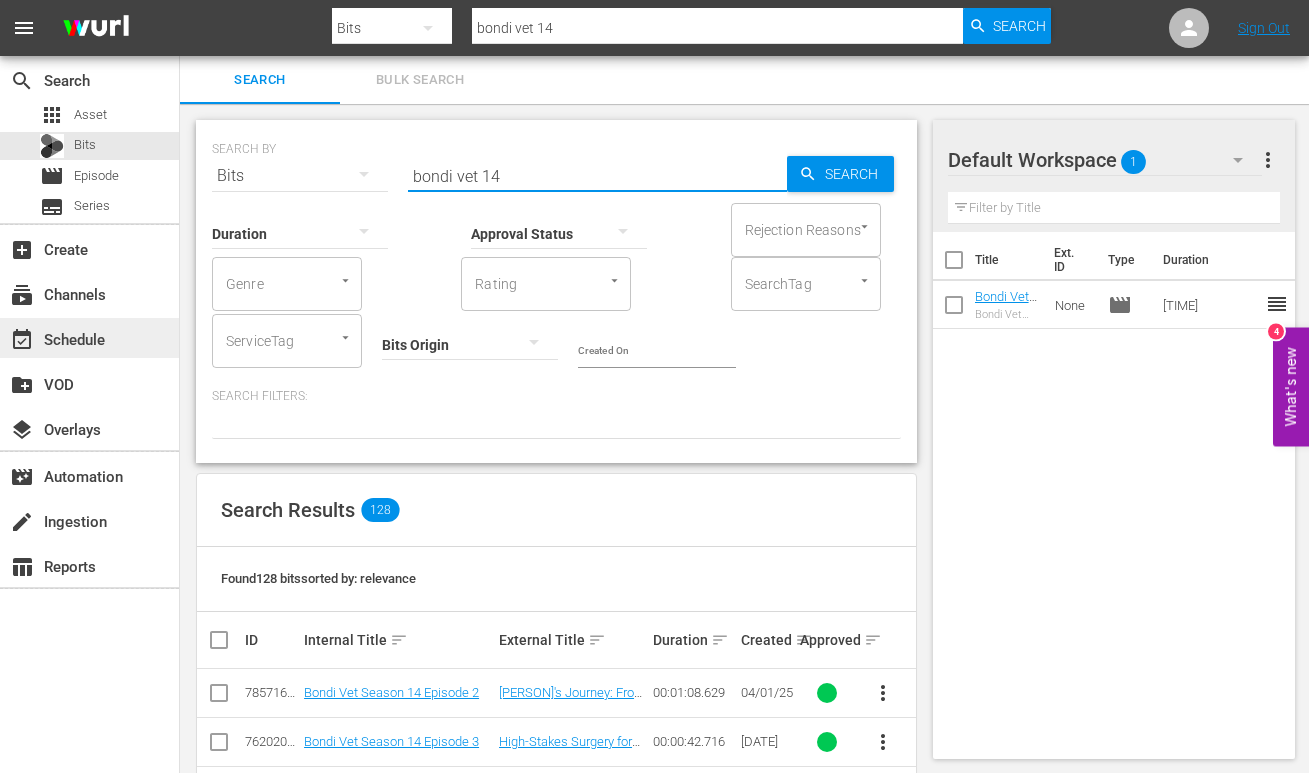 click on "event_available   Schedule" at bounding box center [56, 336] 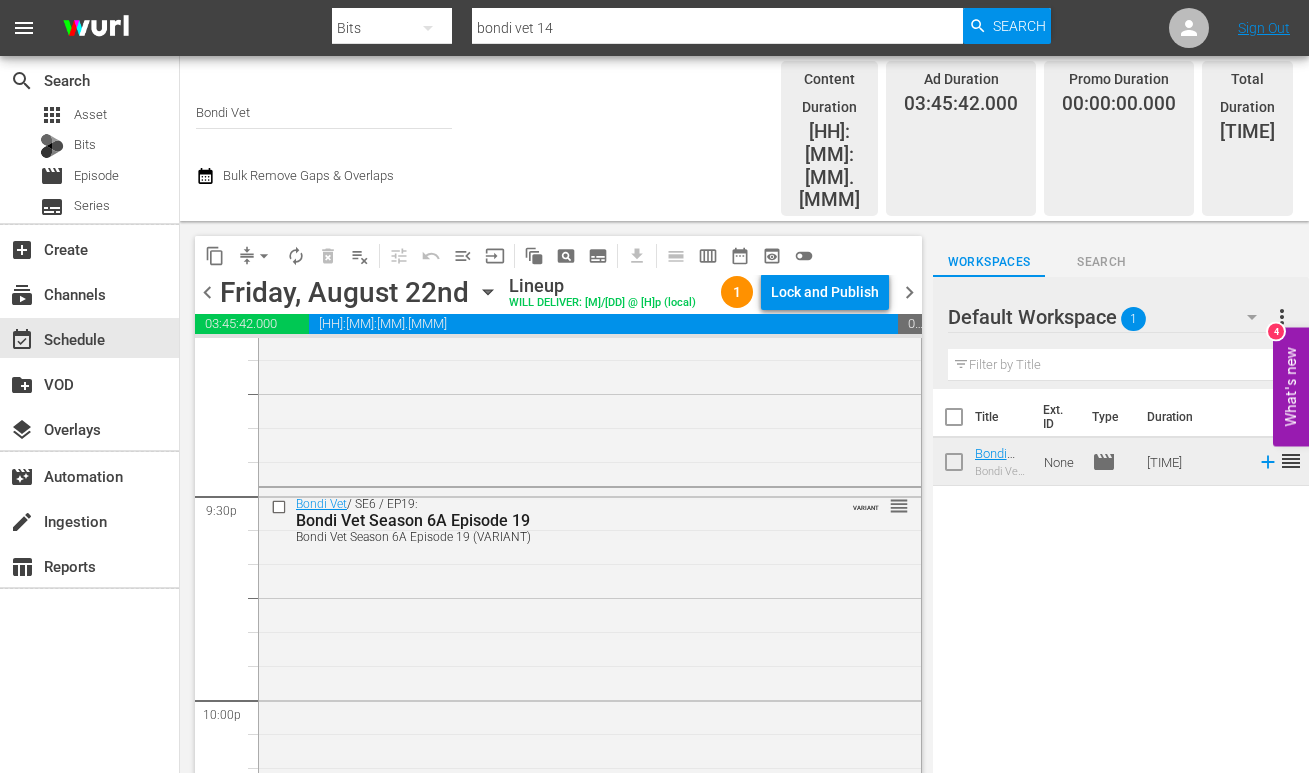 scroll, scrollTop: 9290, scrollLeft: 0, axis: vertical 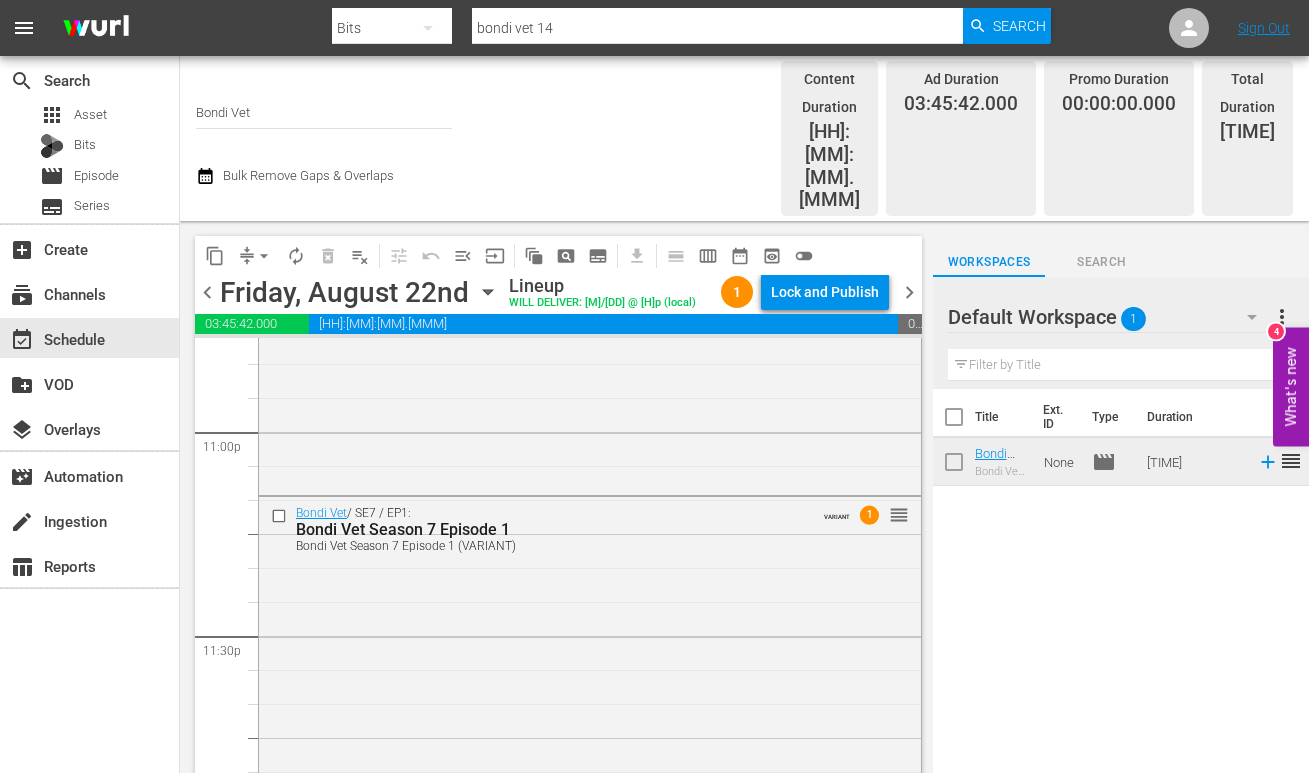 click on "chevron_right" at bounding box center (909, 292) 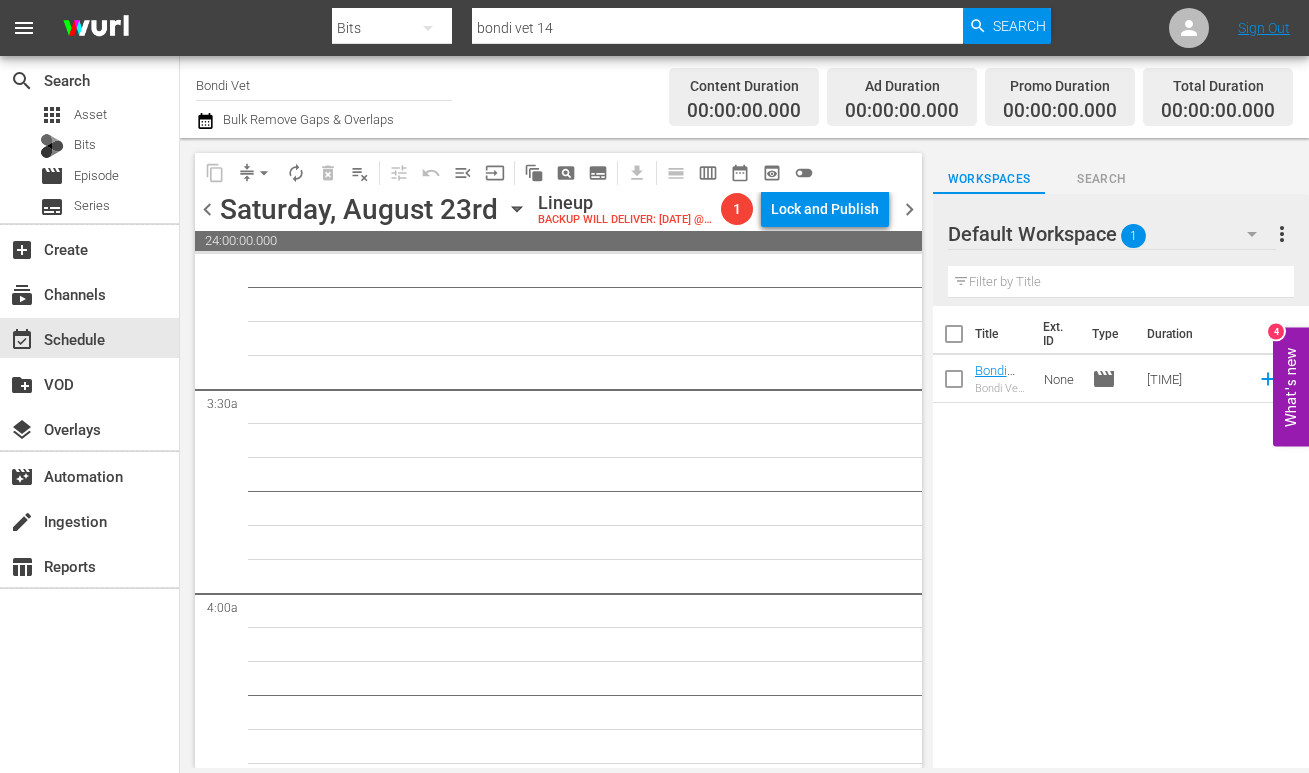 scroll, scrollTop: 0, scrollLeft: 0, axis: both 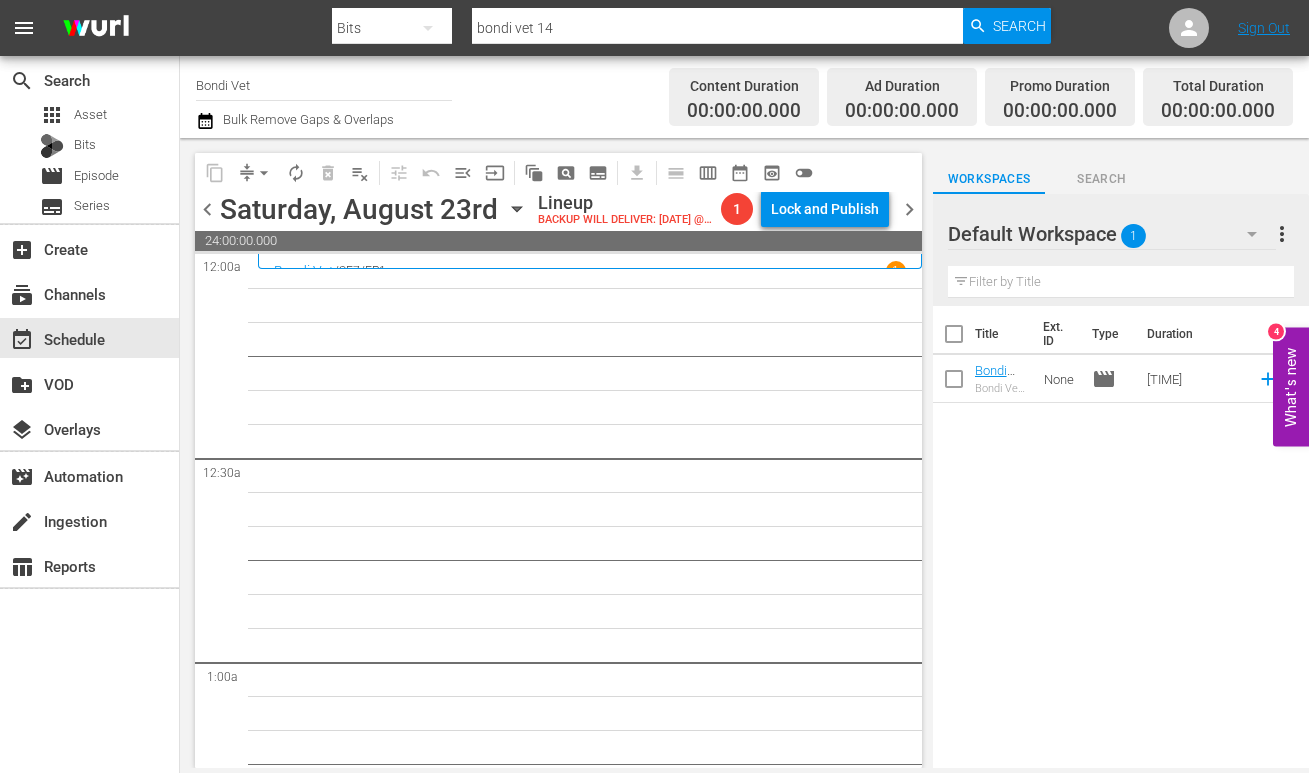 click 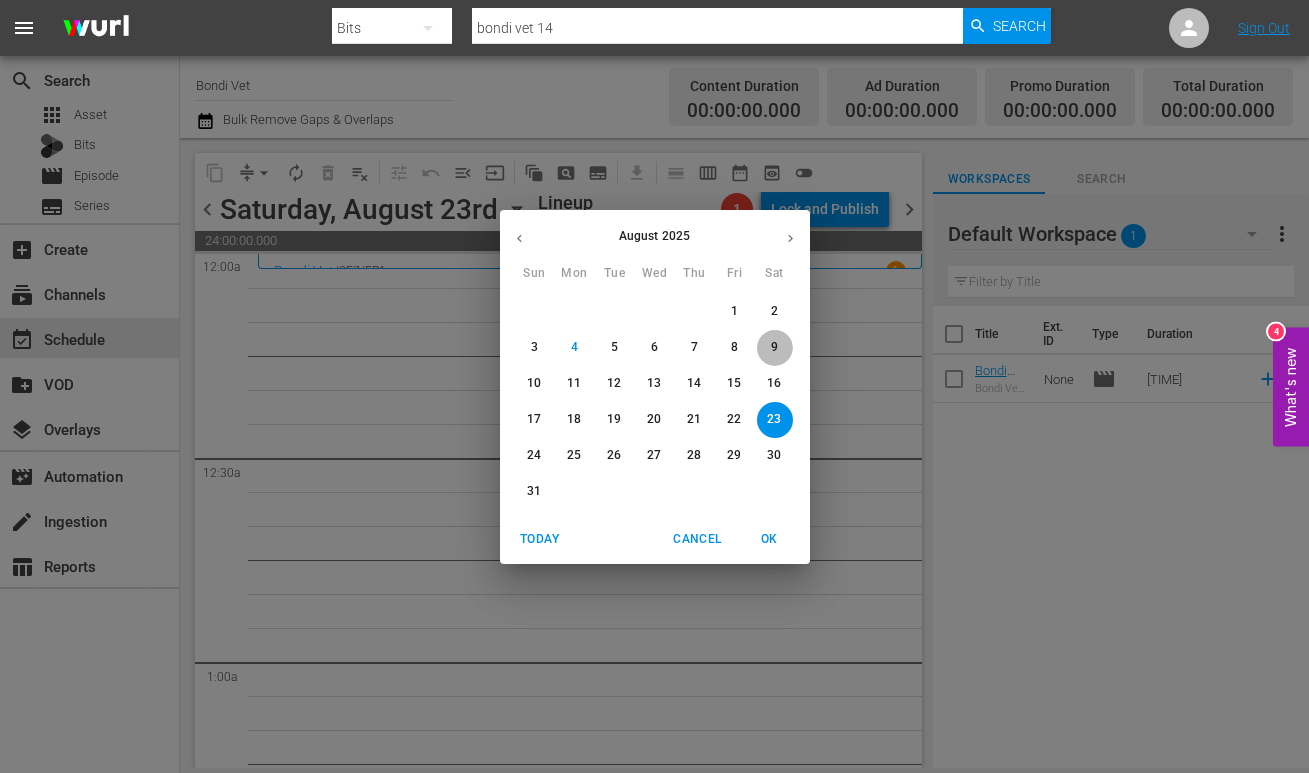 drag, startPoint x: 782, startPoint y: 349, endPoint x: 665, endPoint y: 375, distance: 119.85408 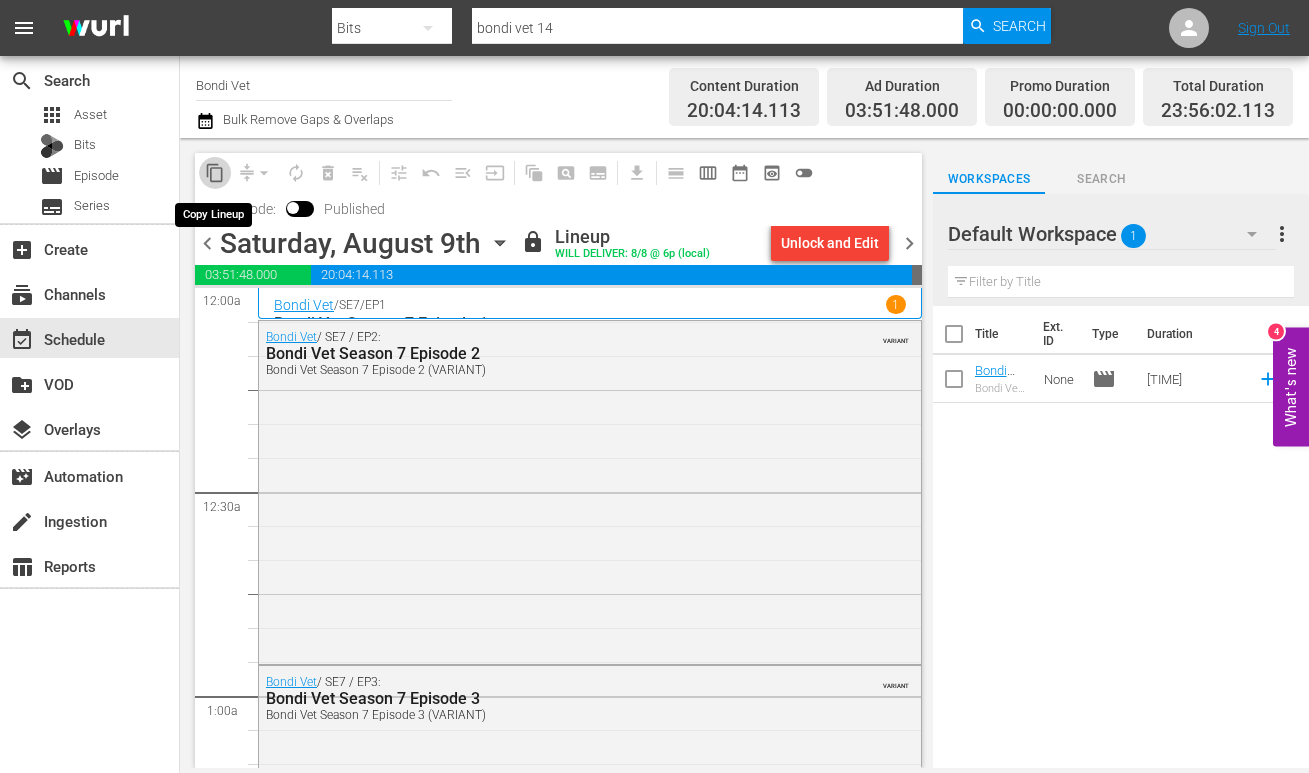 click on "content_copy" at bounding box center [215, 173] 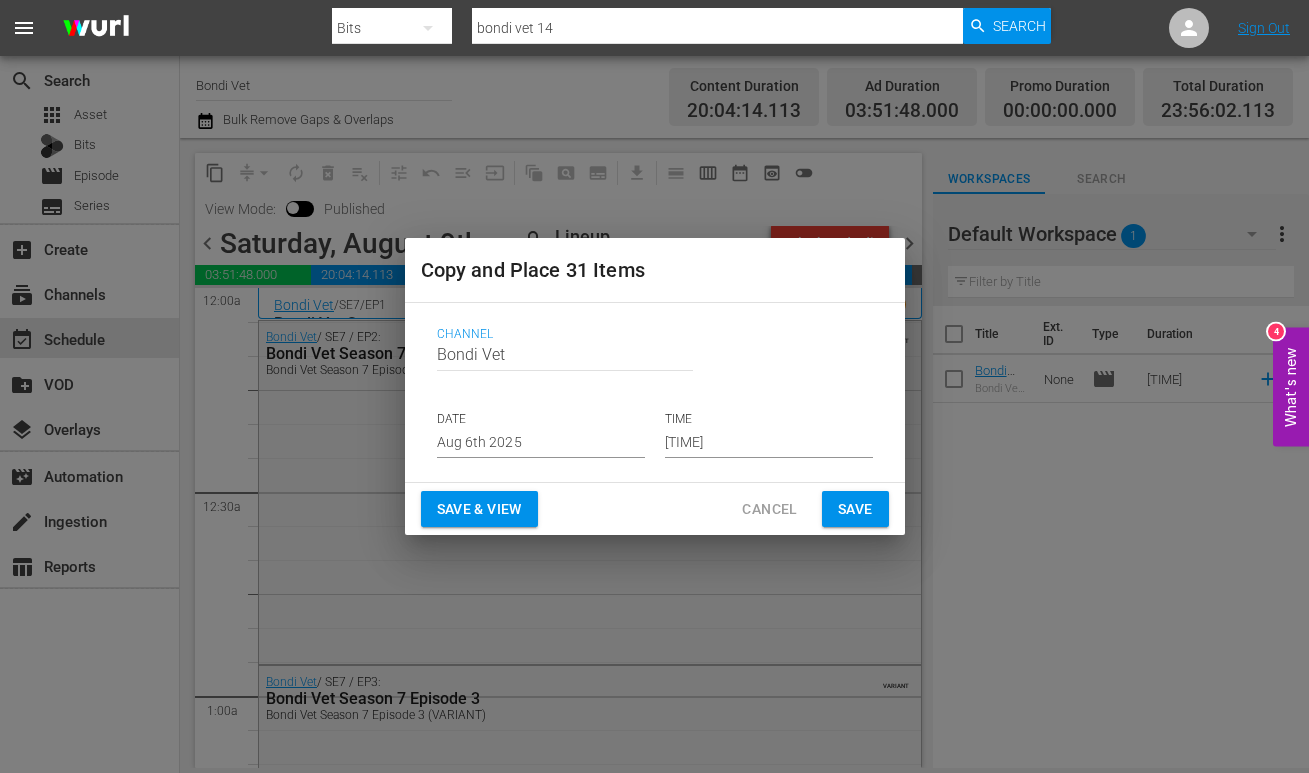 click on "Aug 6th 2025" at bounding box center (541, 443) 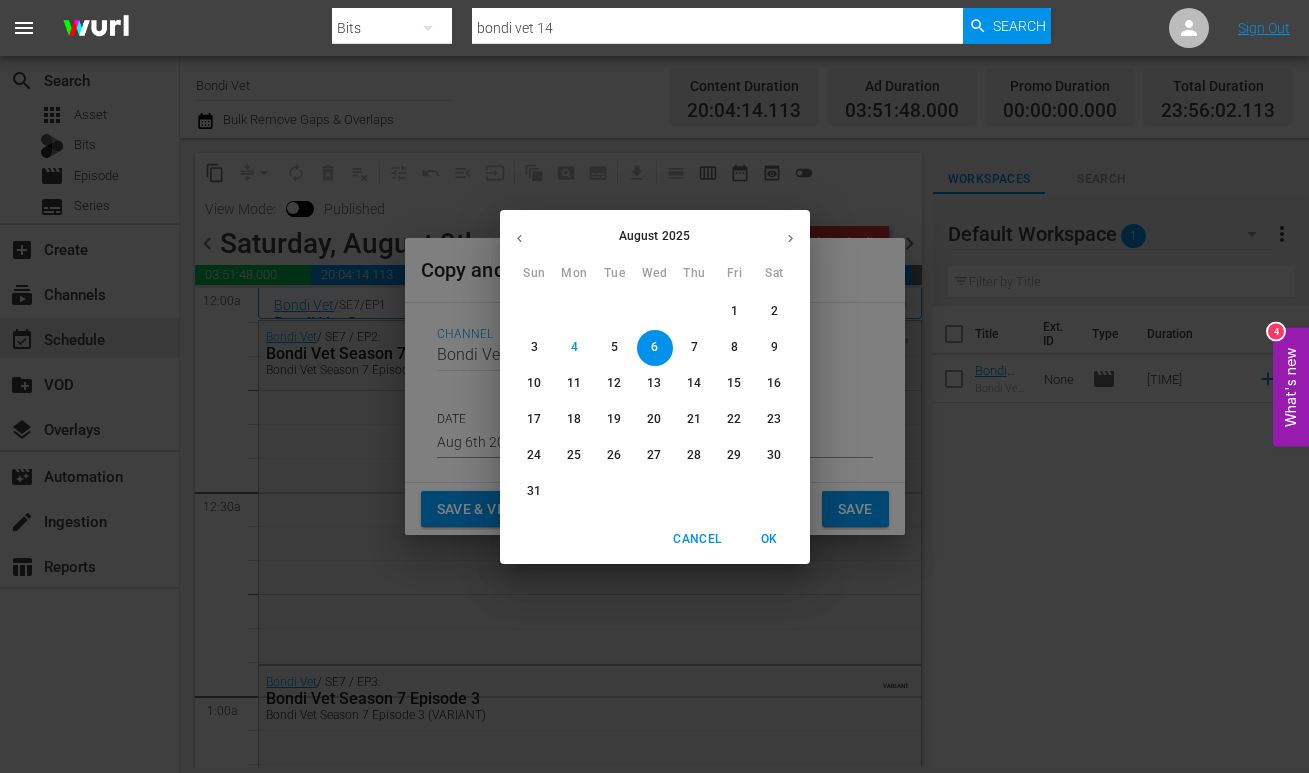 drag, startPoint x: 781, startPoint y: 418, endPoint x: 765, endPoint y: 429, distance: 19.416489 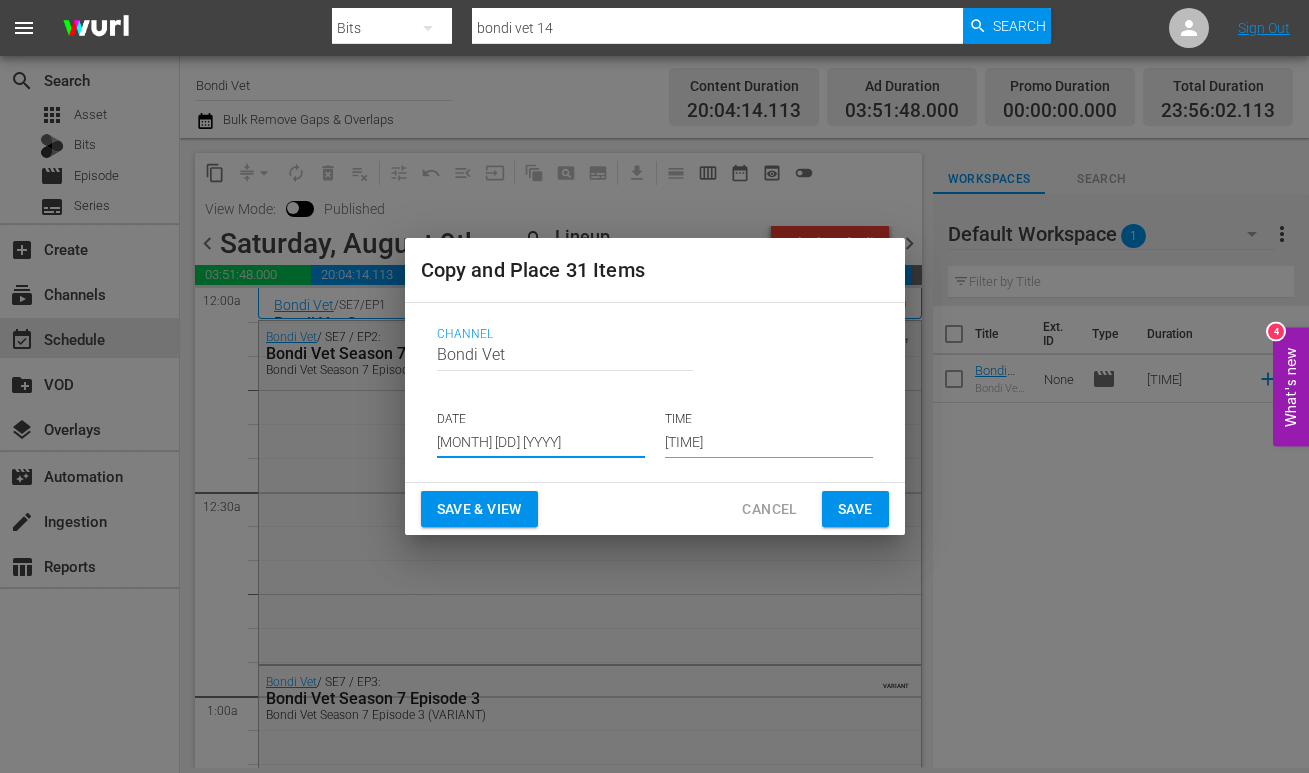 click on "Save & View" at bounding box center (479, 509) 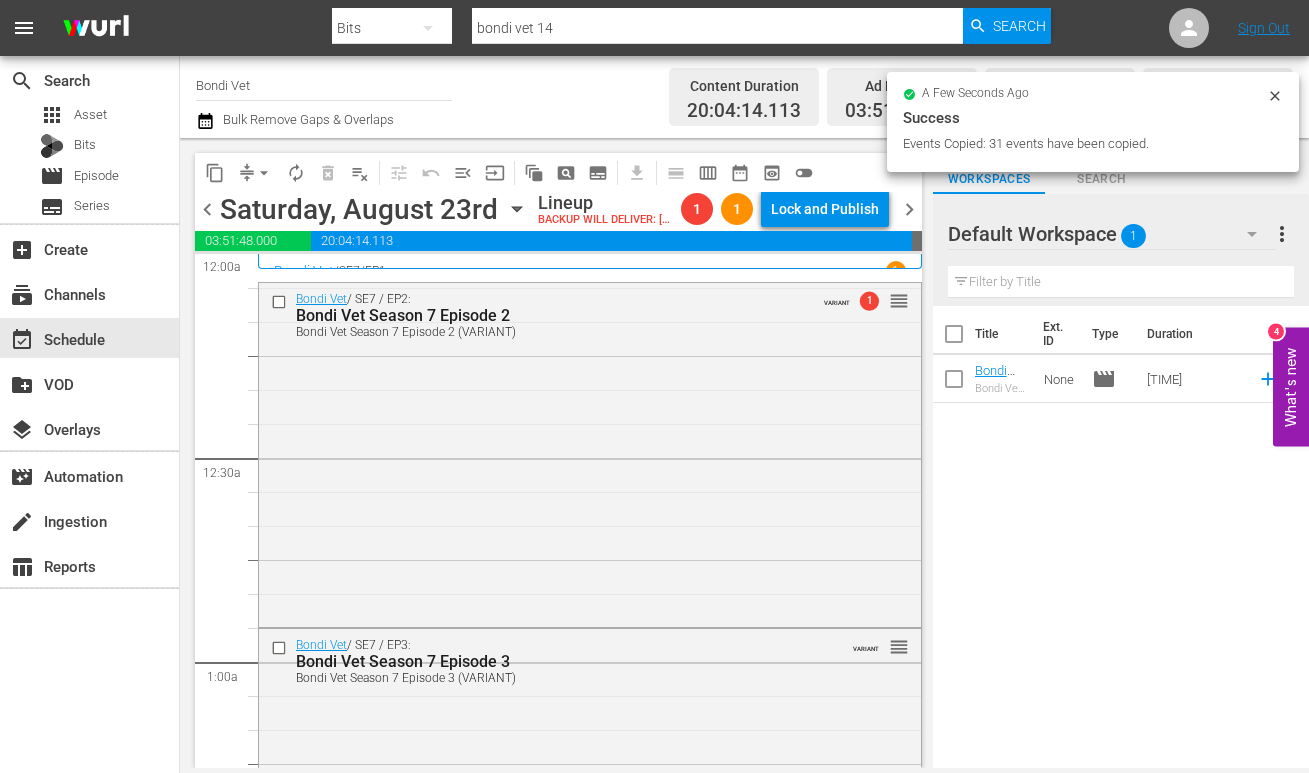 click on "Bondi Vet   /    SE7  /    EP1 1 Bondi Vet Season 7 Episode 1" at bounding box center [590, 261] 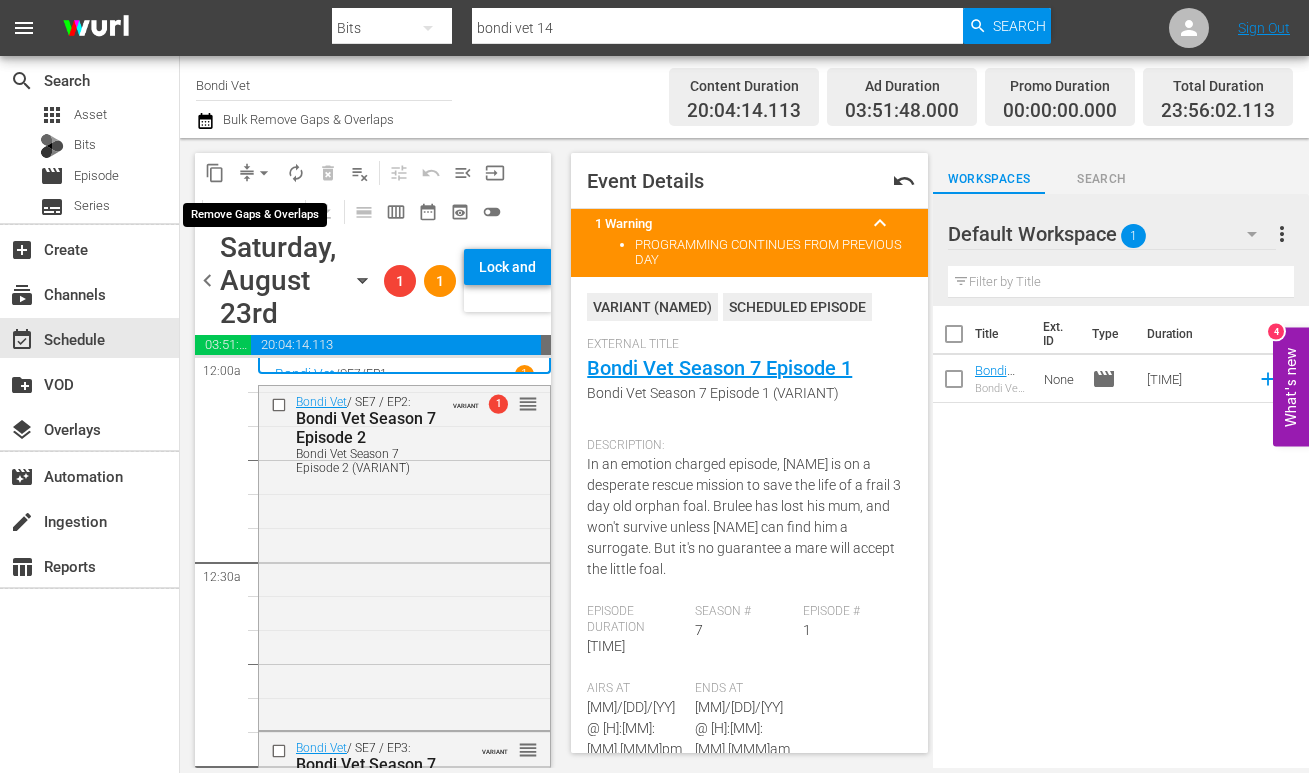 click on "arrow_drop_down" at bounding box center [264, 173] 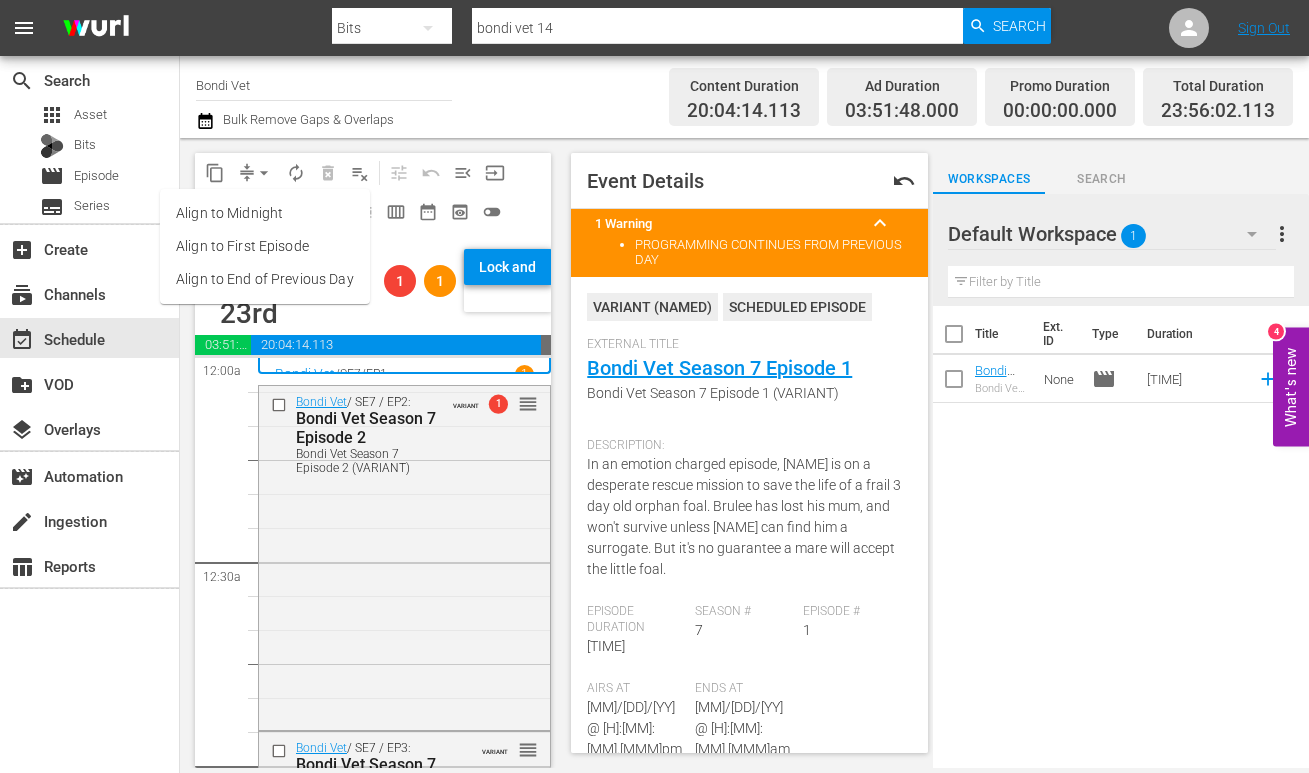 click on "Align to End of Previous Day" at bounding box center (265, 279) 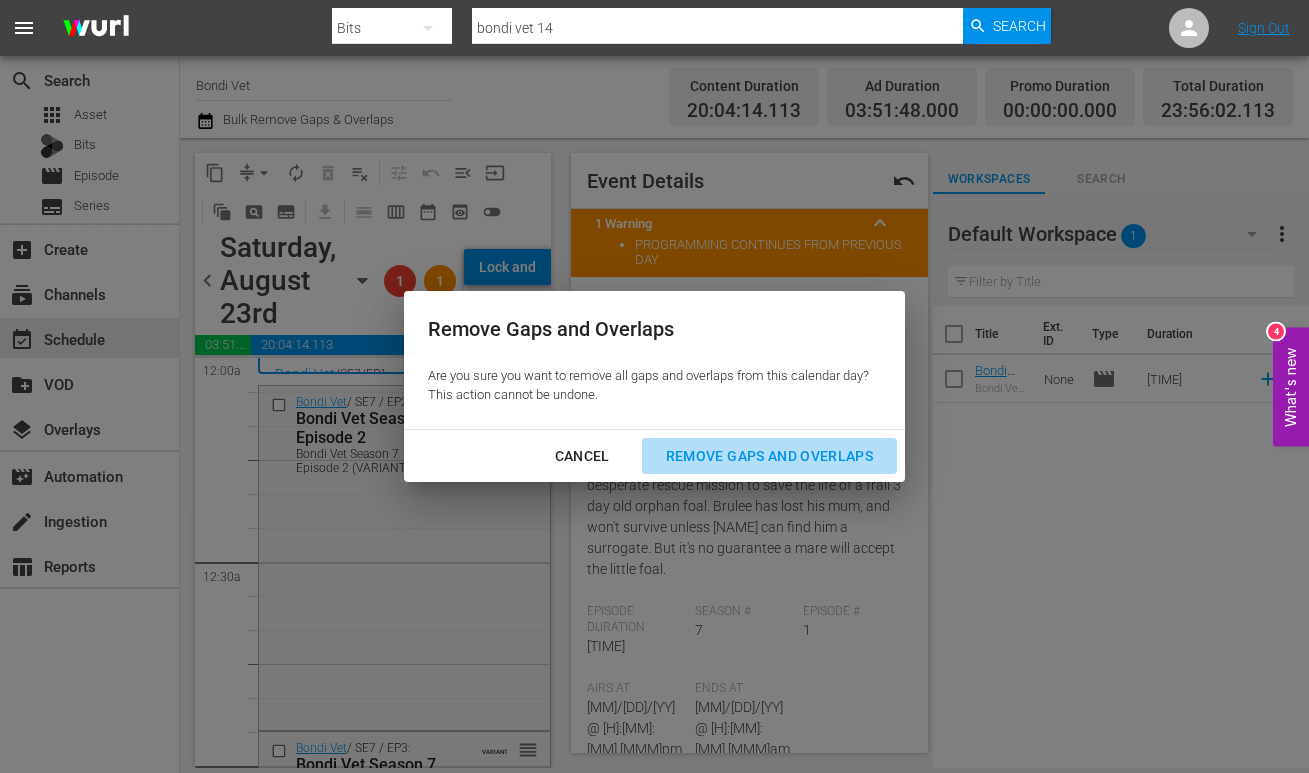 click on "Remove Gaps and Overlaps" at bounding box center [769, 456] 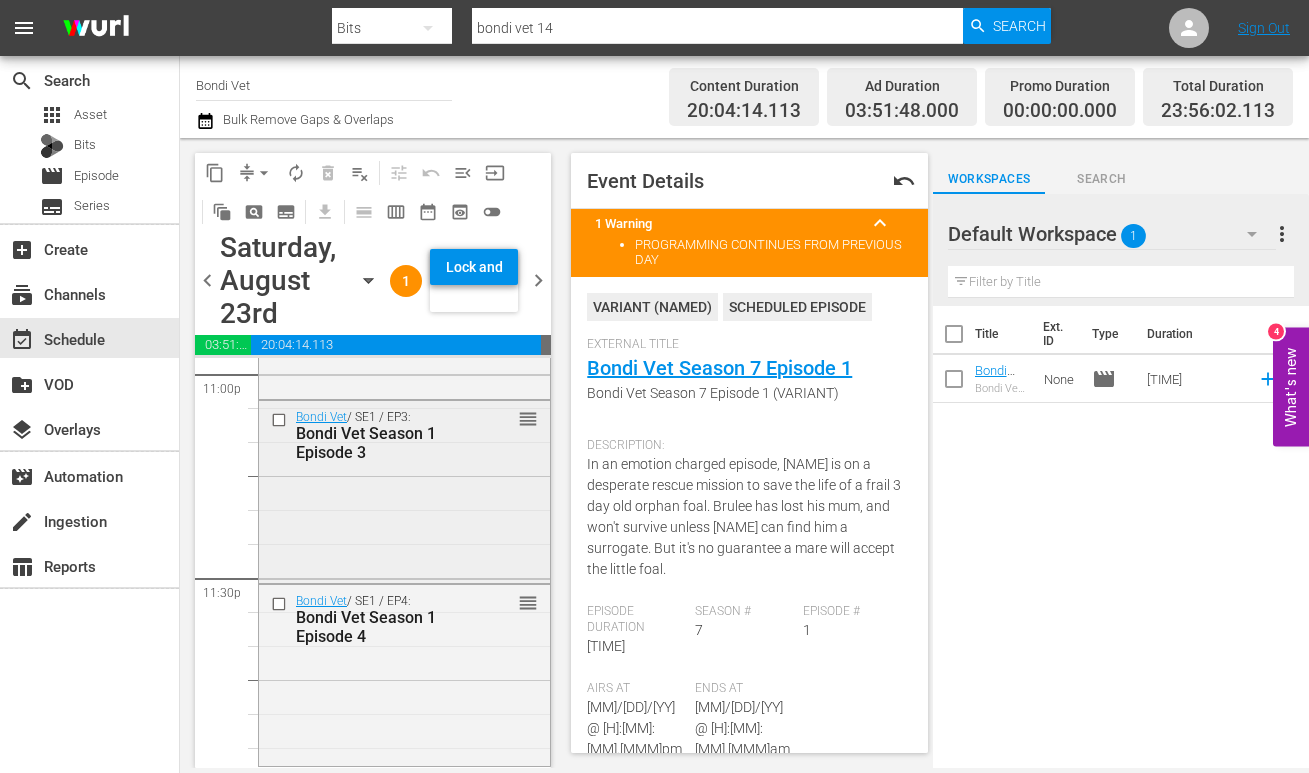 scroll, scrollTop: 9381, scrollLeft: 0, axis: vertical 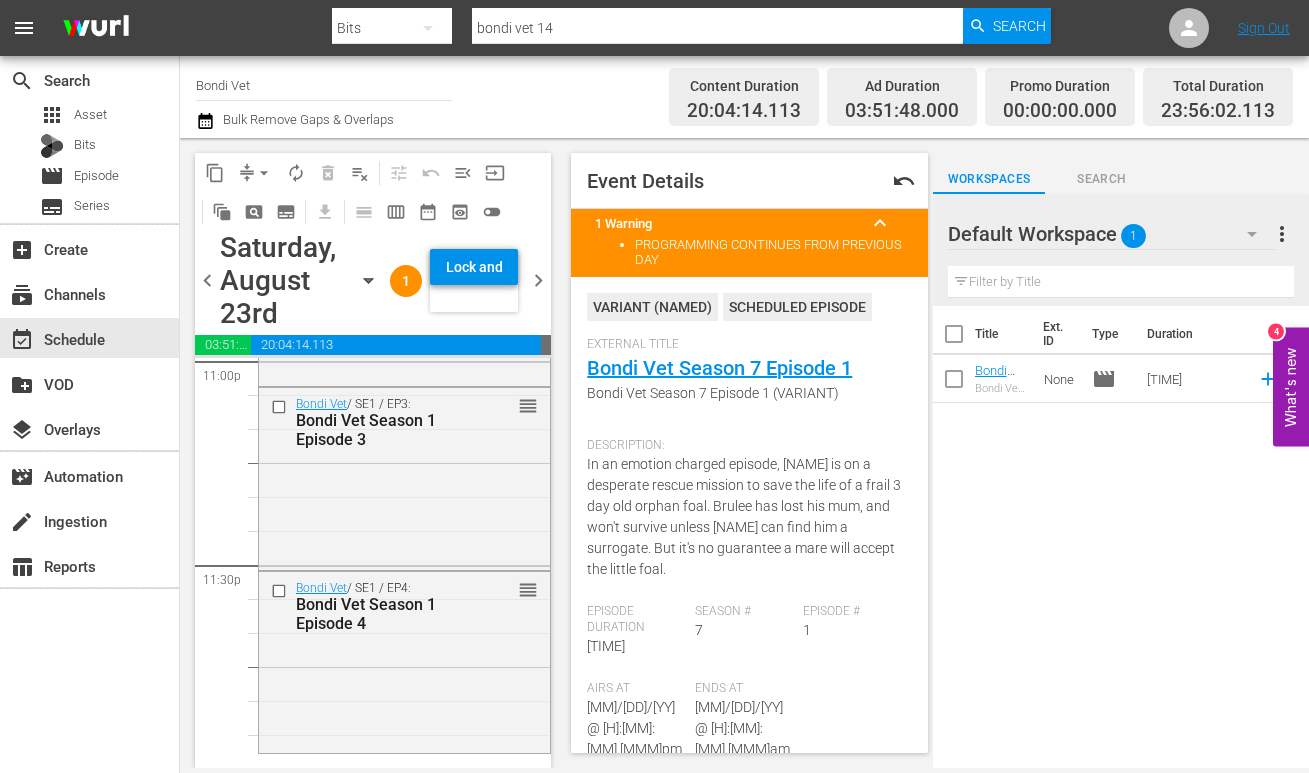 click on "chevron_right" at bounding box center (538, 280) 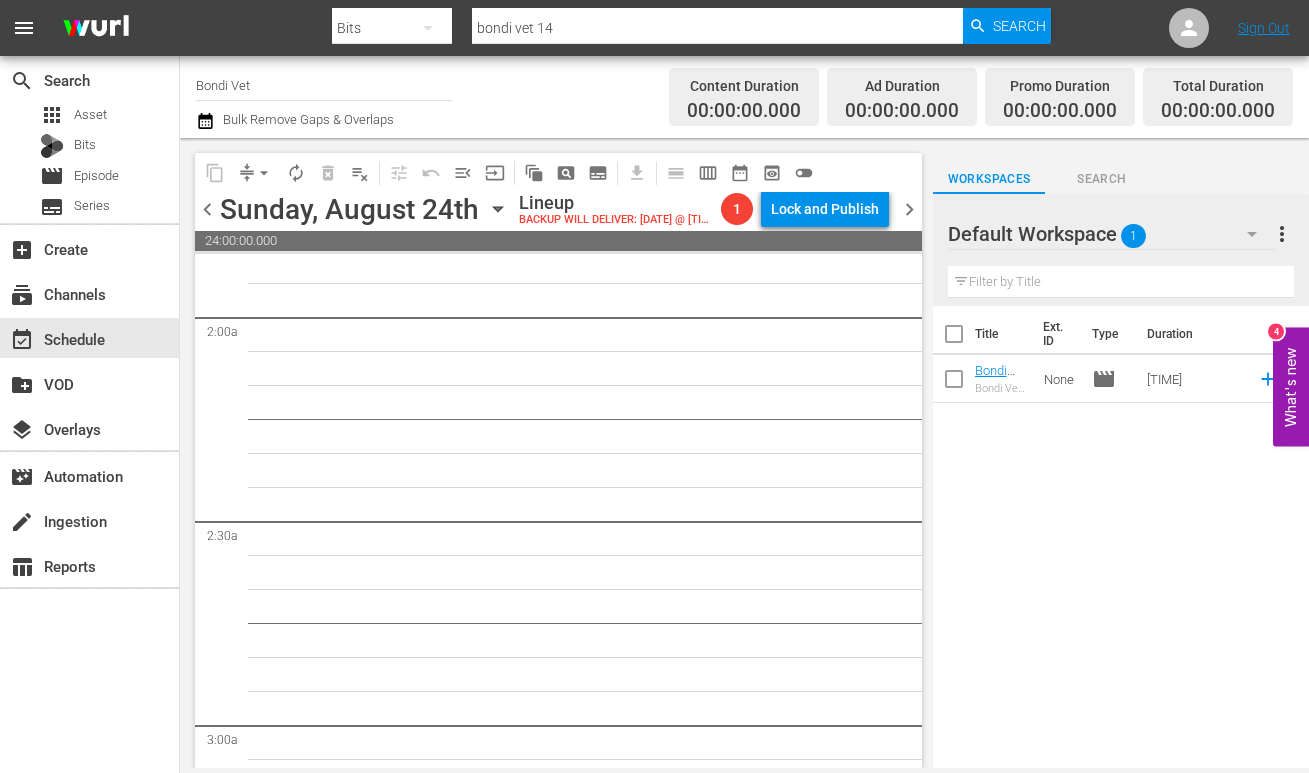 scroll, scrollTop: 0, scrollLeft: 0, axis: both 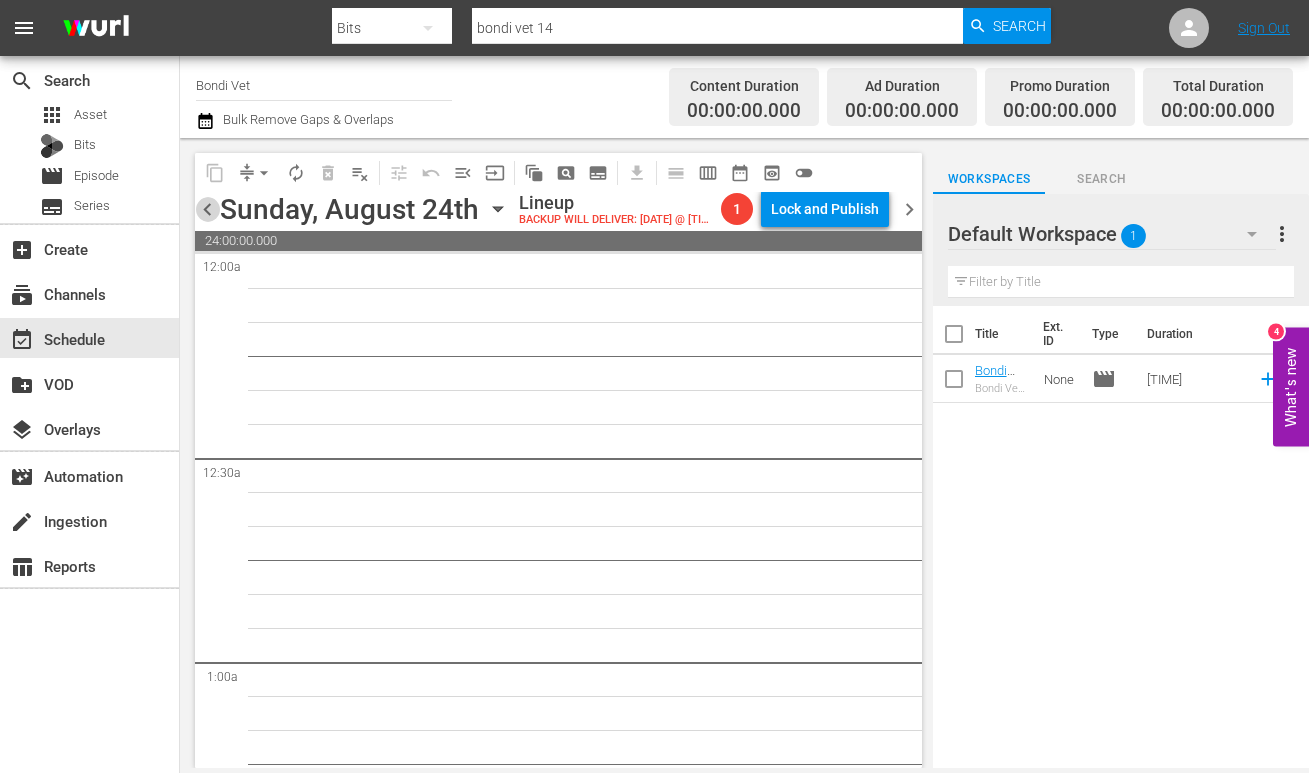 click on "chevron_left" at bounding box center (207, 209) 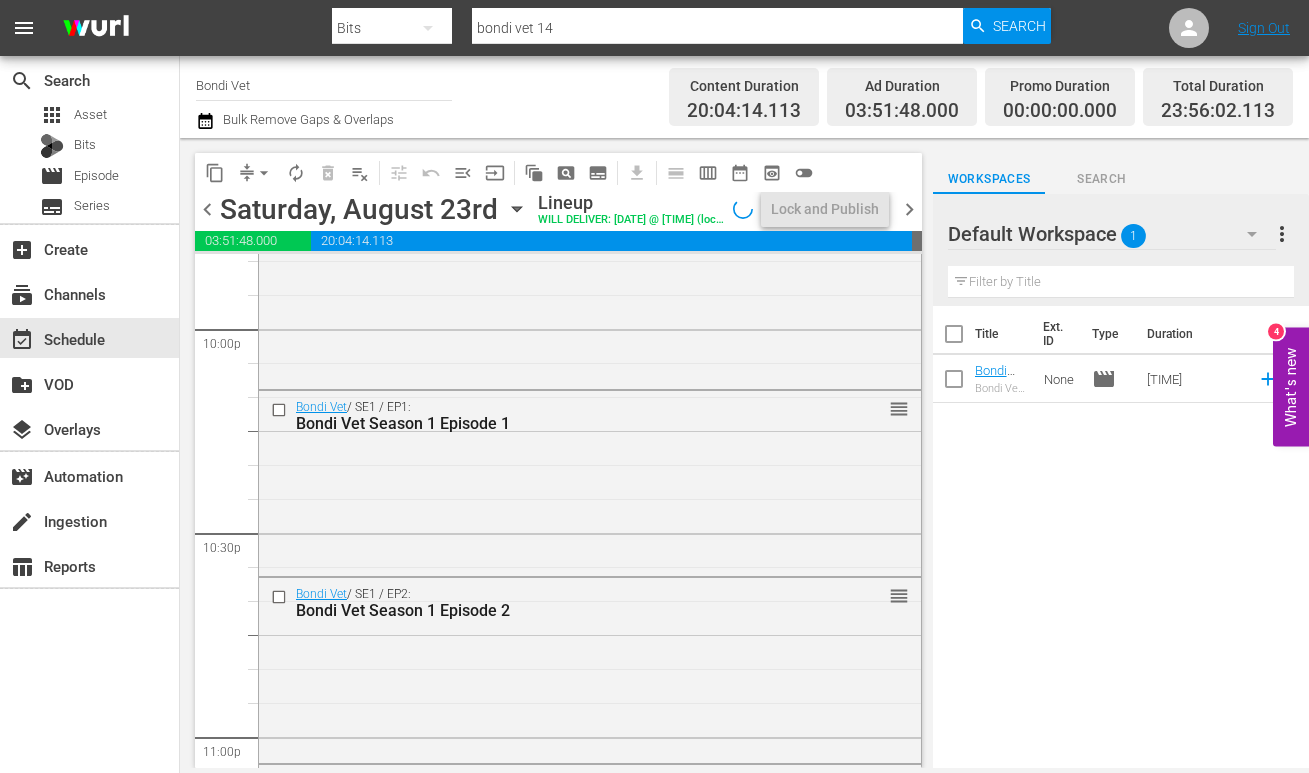 scroll, scrollTop: 9278, scrollLeft: 0, axis: vertical 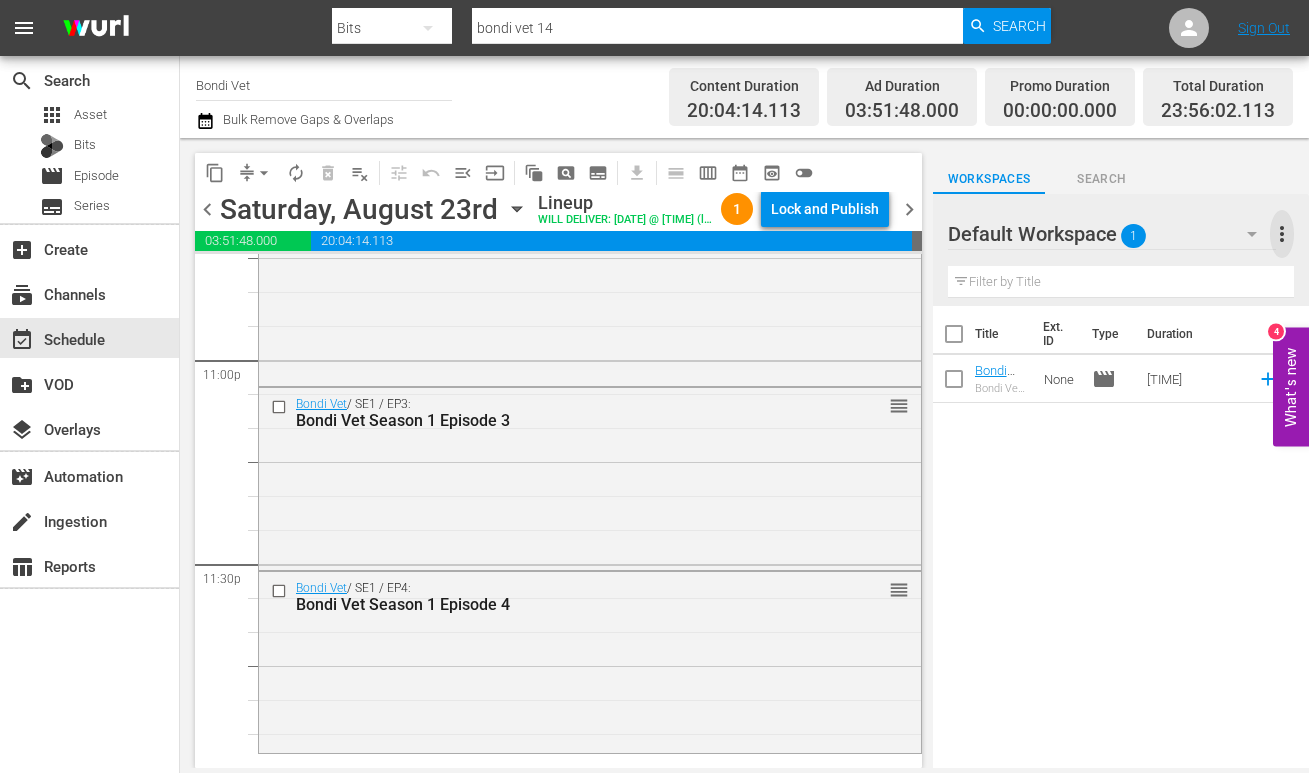 click on "more_vert" at bounding box center [1282, 234] 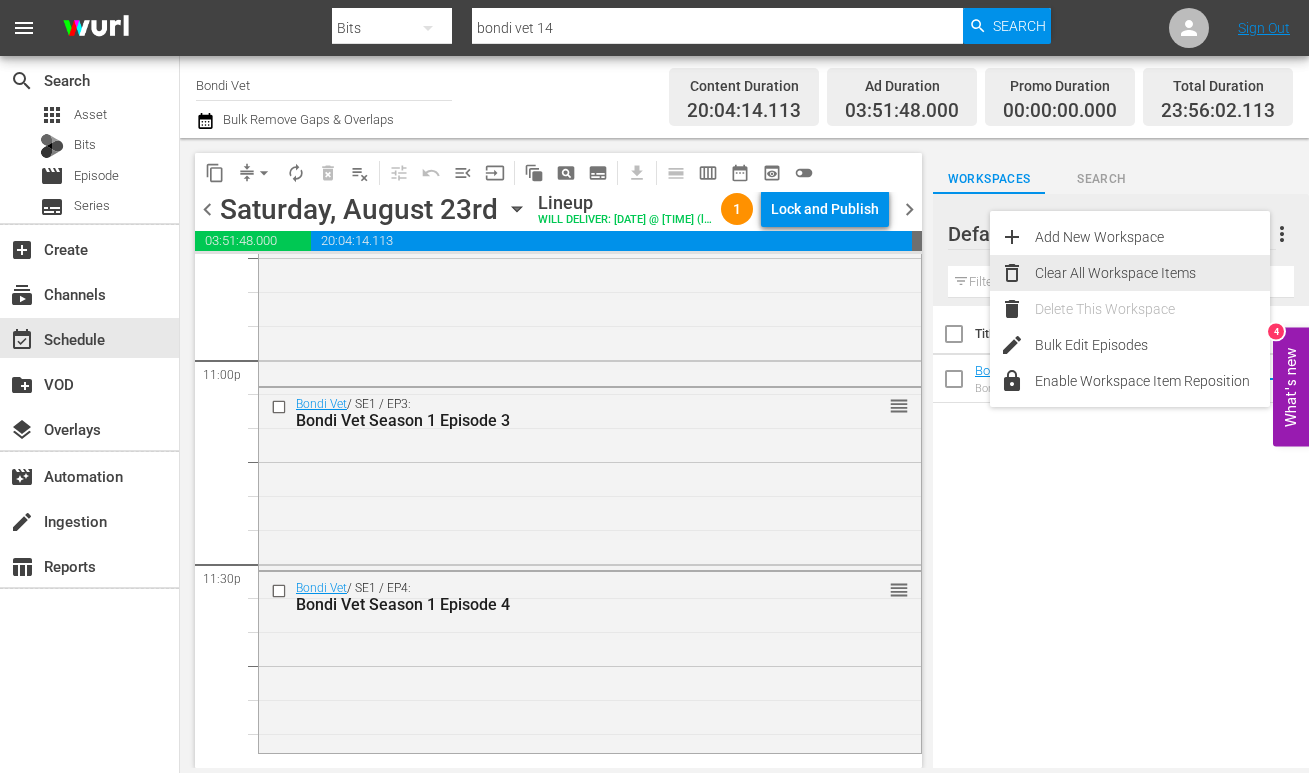 click on "Clear All Workspace Items" at bounding box center [1152, 273] 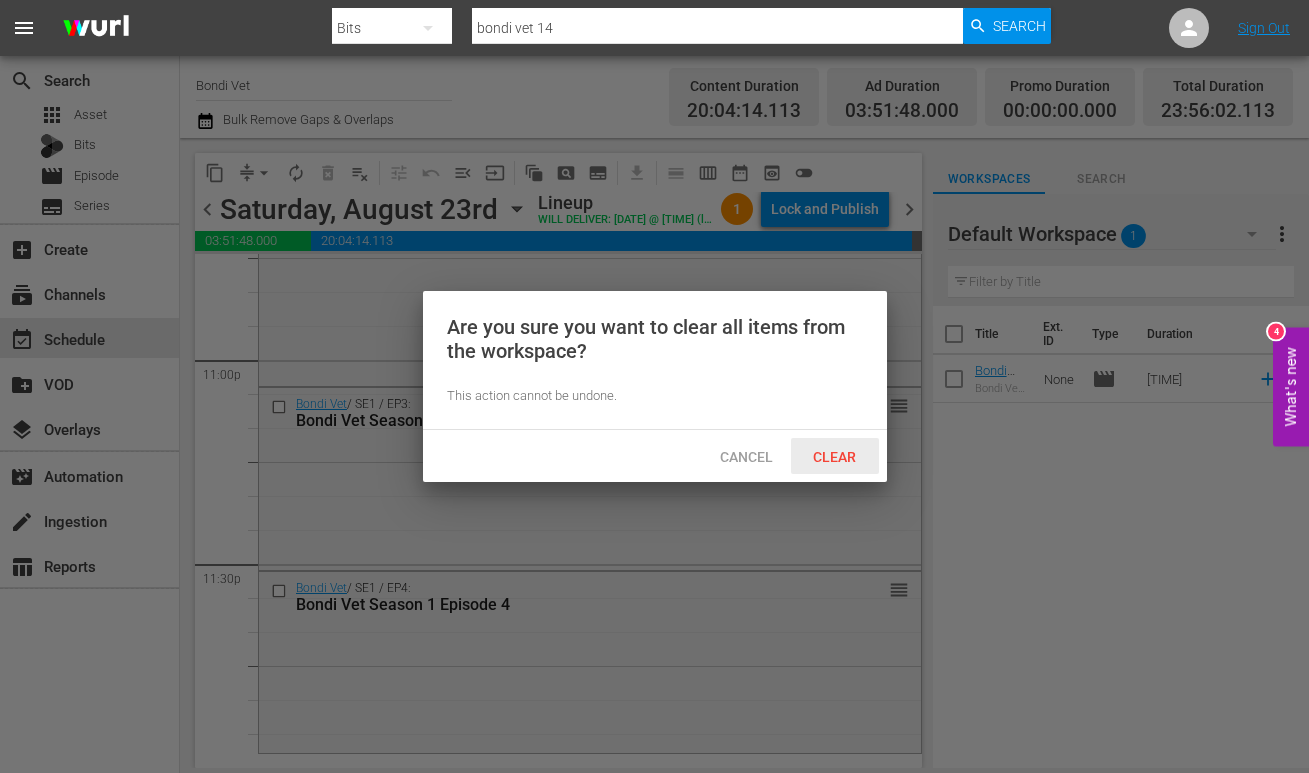 click on "Clear" at bounding box center [834, 457] 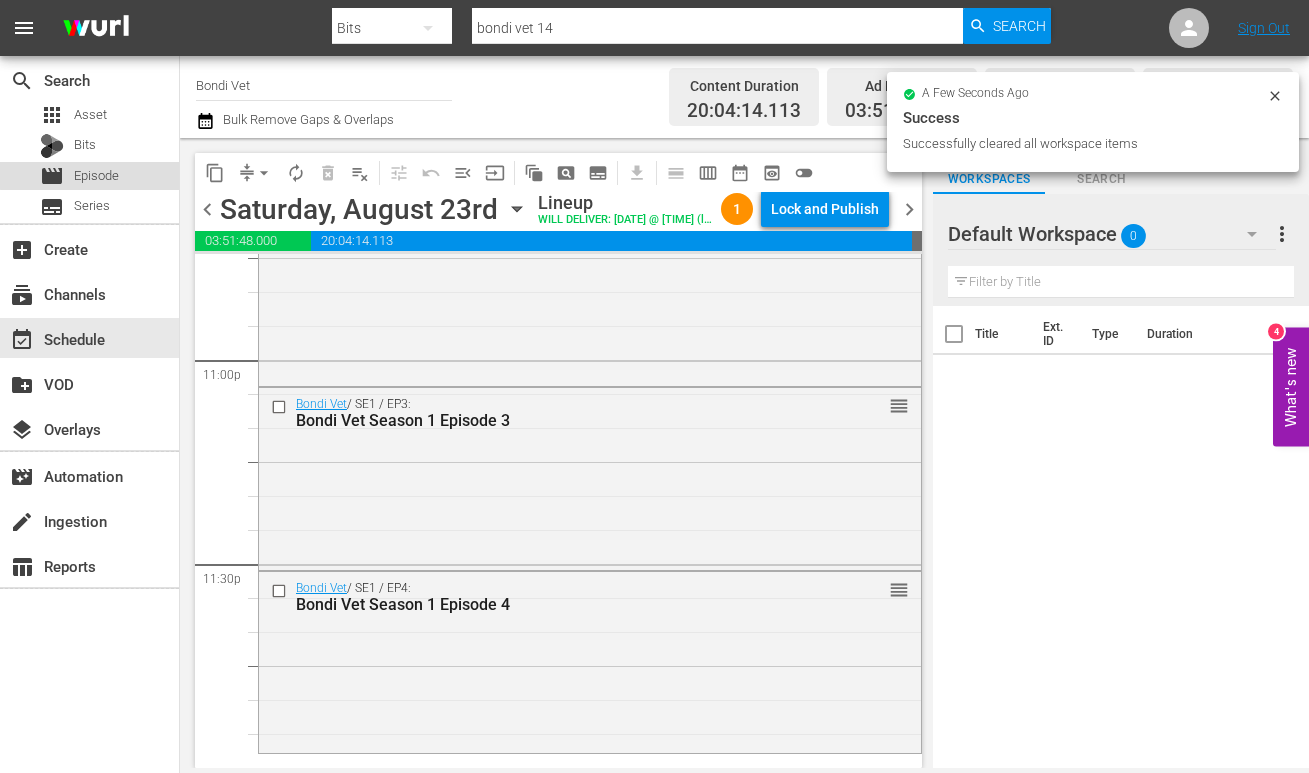 click on "Episode" at bounding box center [96, 176] 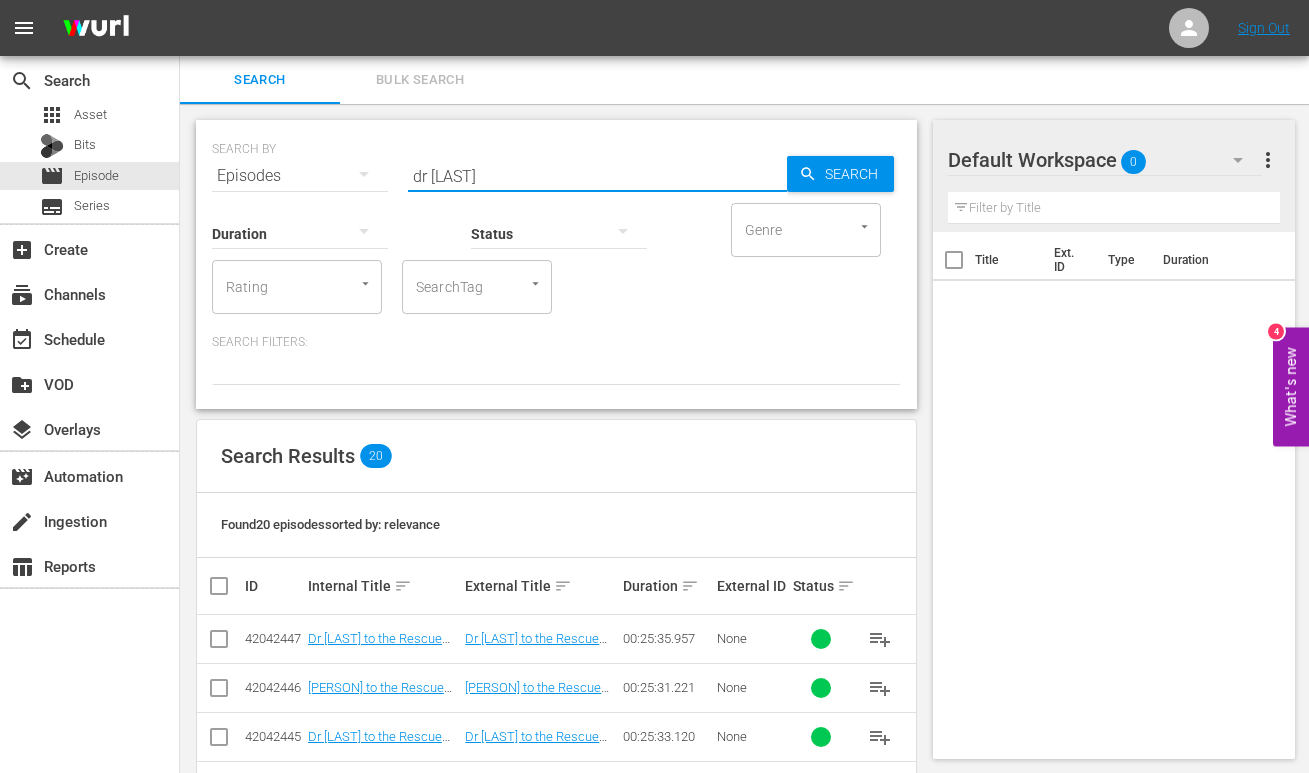 click on "SEARCH BY Search By Episodes Search ID, Title, Description, Keywords, or Category dr lisa Search" at bounding box center (556, 164) 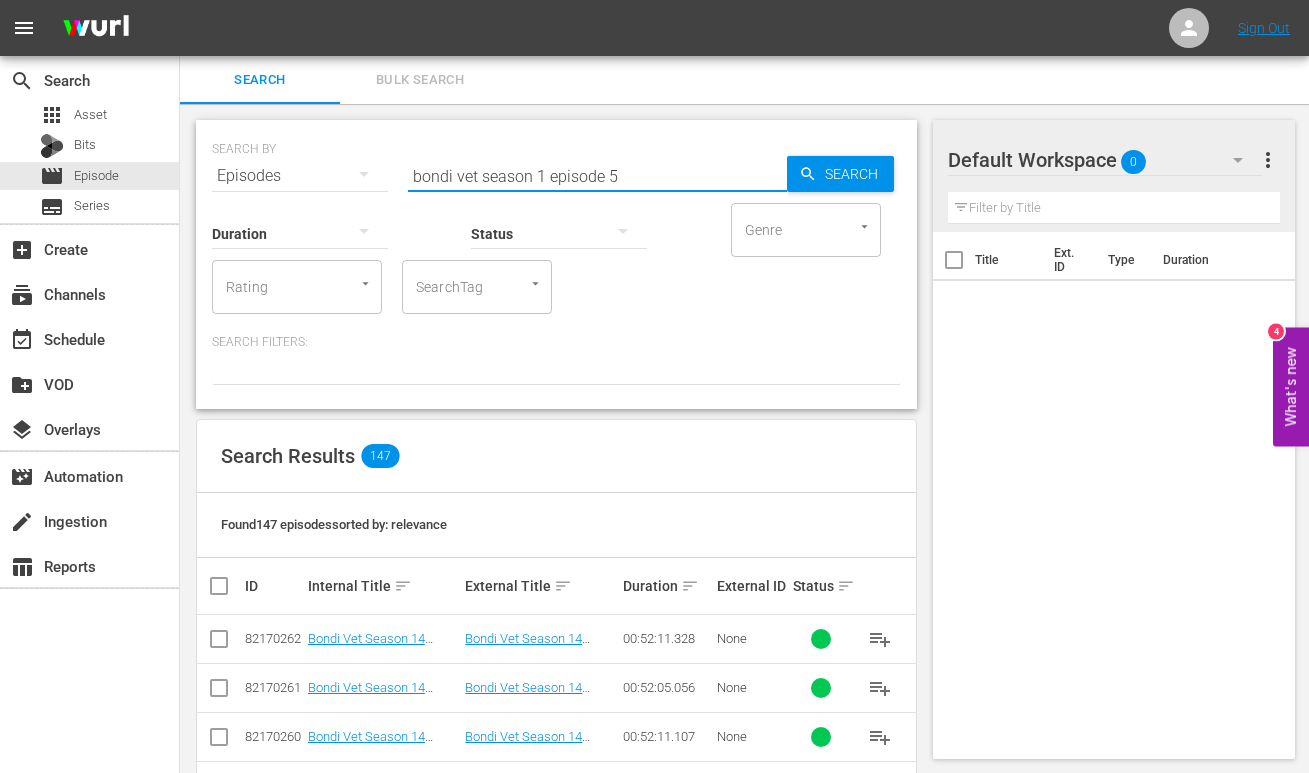 type on "bondi vet season 1 episode 5" 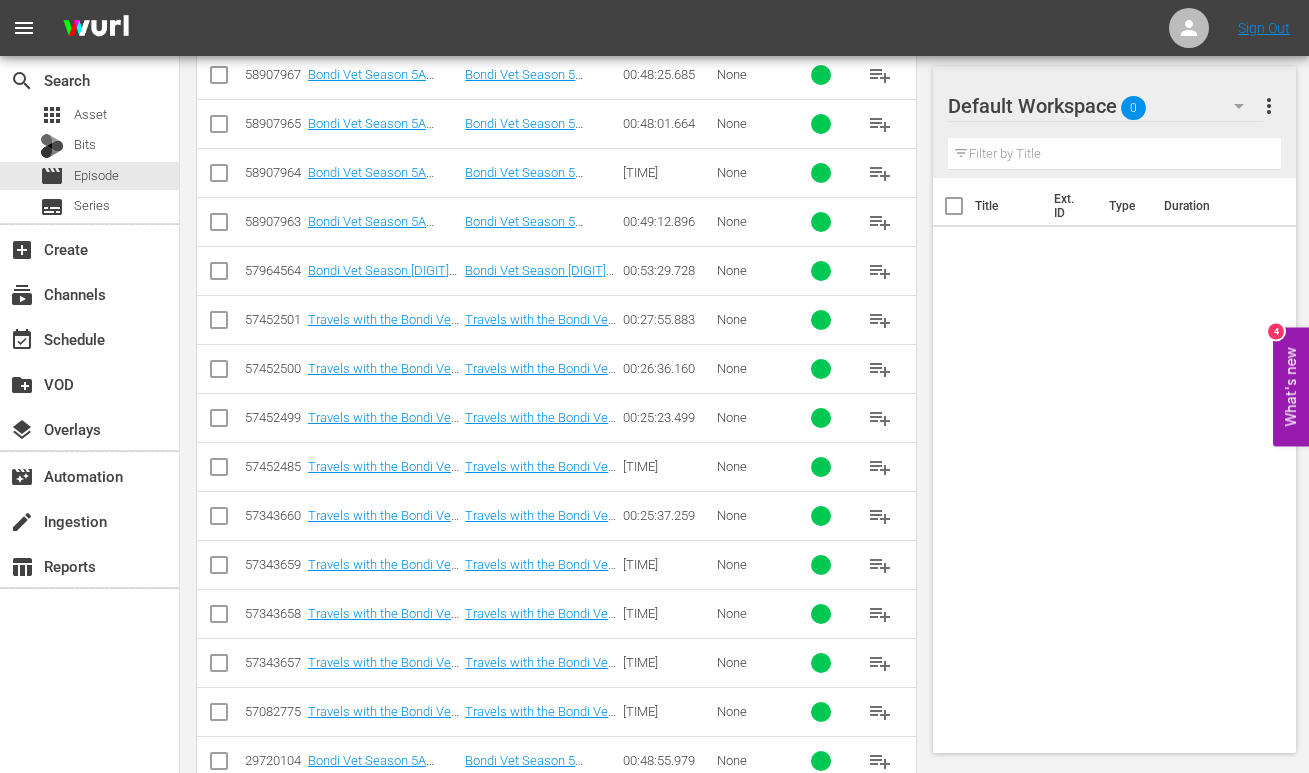 scroll, scrollTop: 1005, scrollLeft: 0, axis: vertical 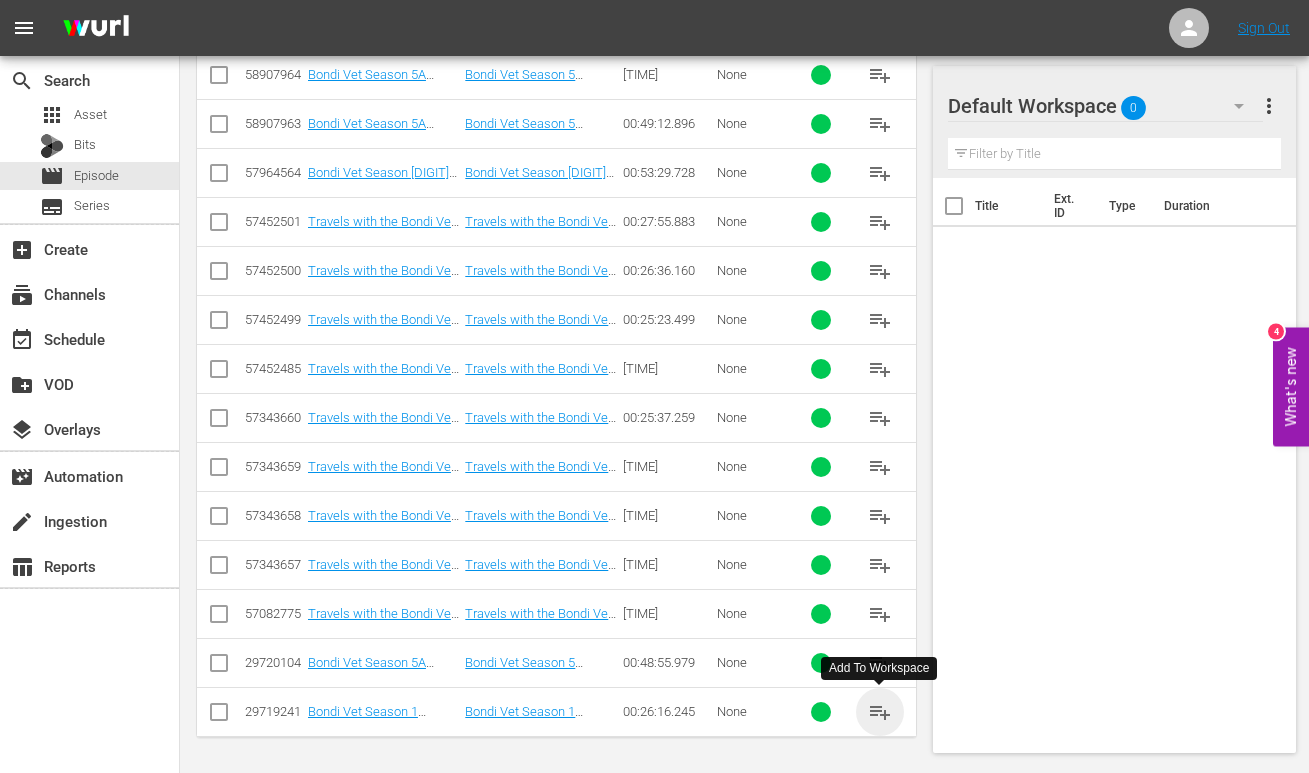 click on "playlist_add" at bounding box center [880, 712] 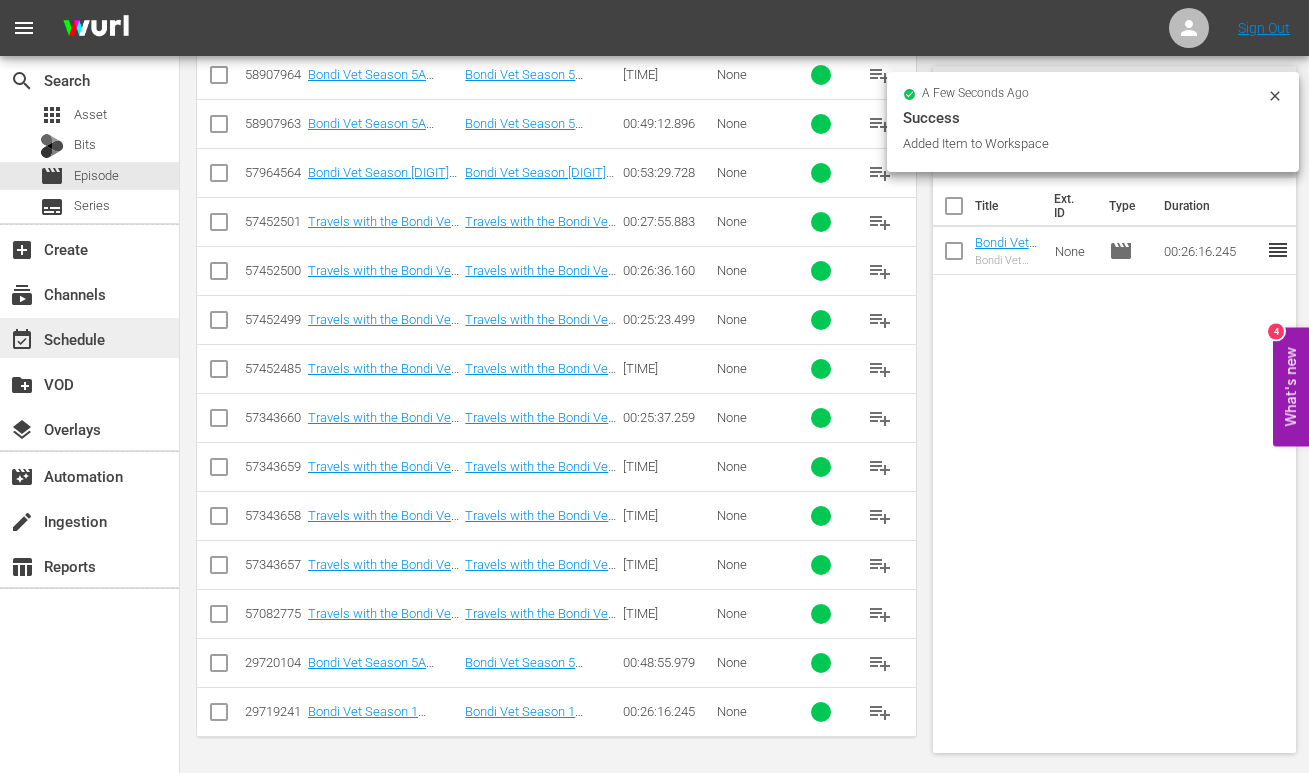 click on "event_available   Schedule" at bounding box center [56, 336] 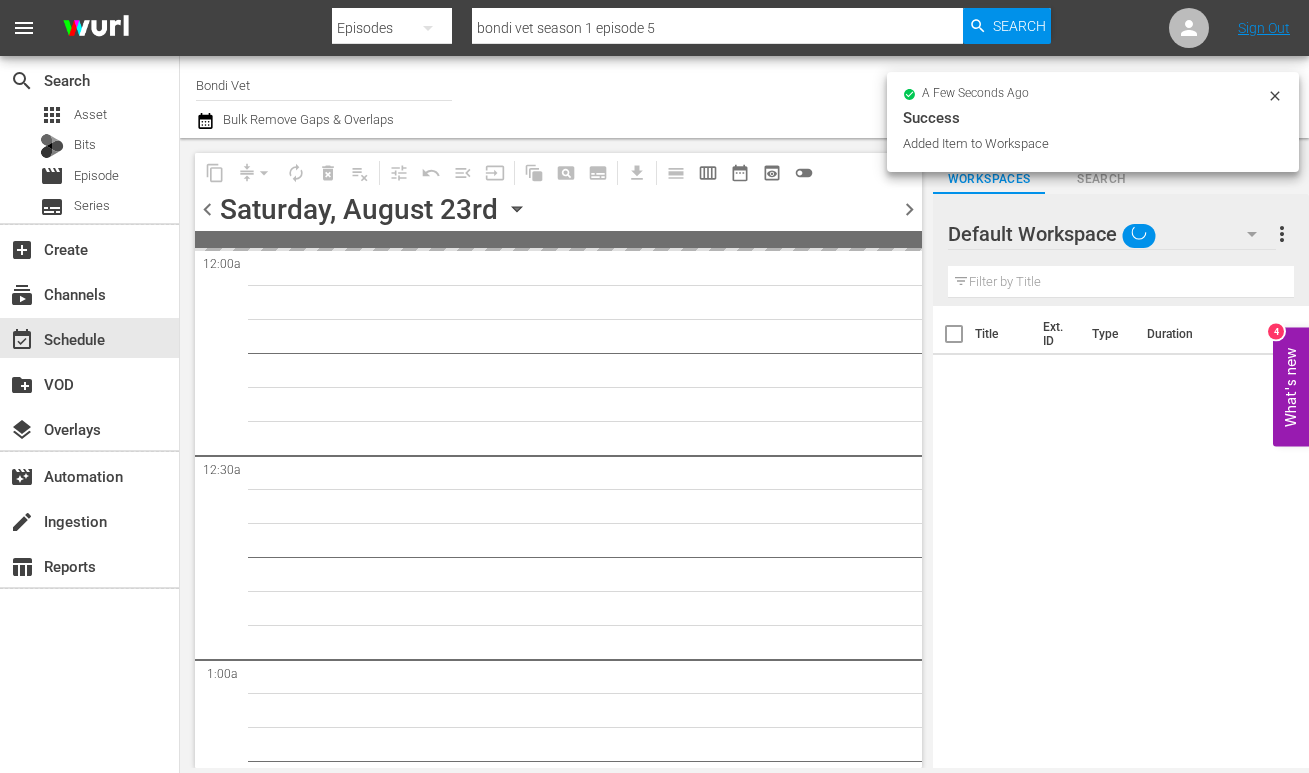 scroll, scrollTop: 0, scrollLeft: 0, axis: both 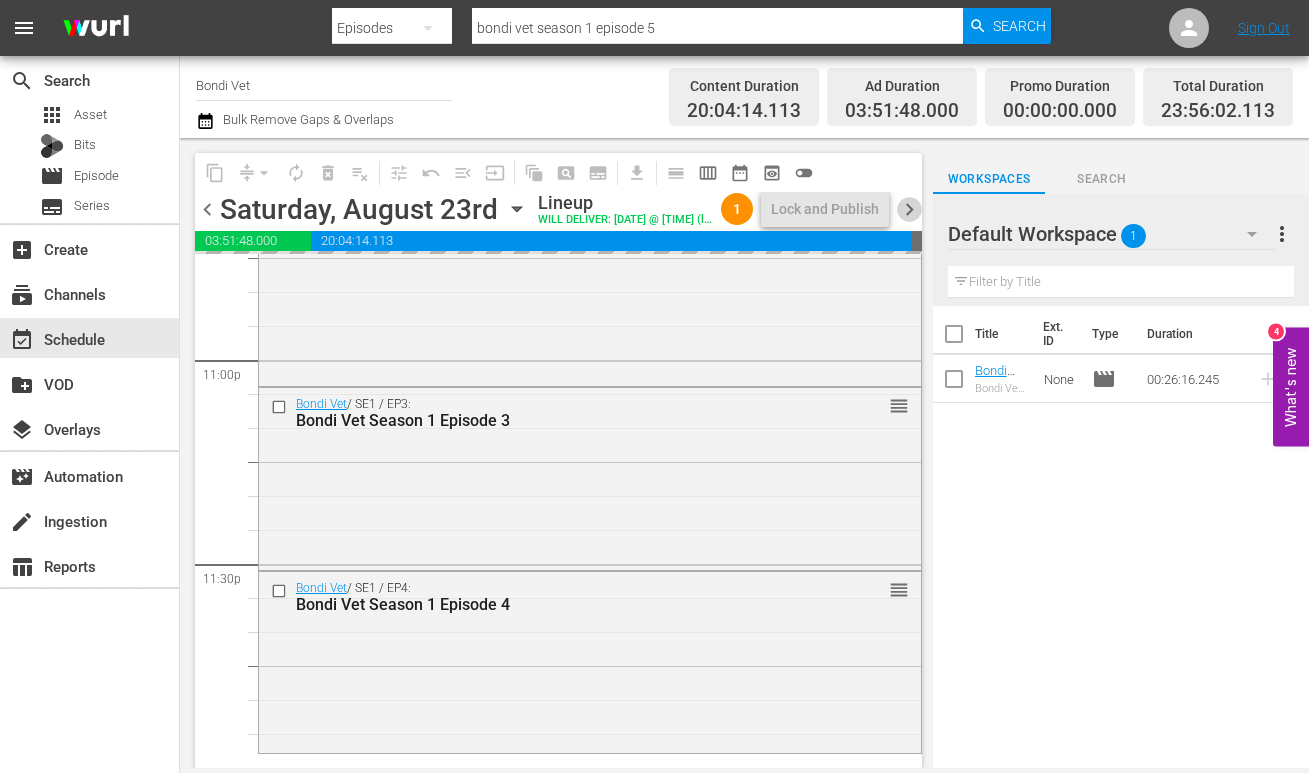 click on "chevron_right" at bounding box center (909, 209) 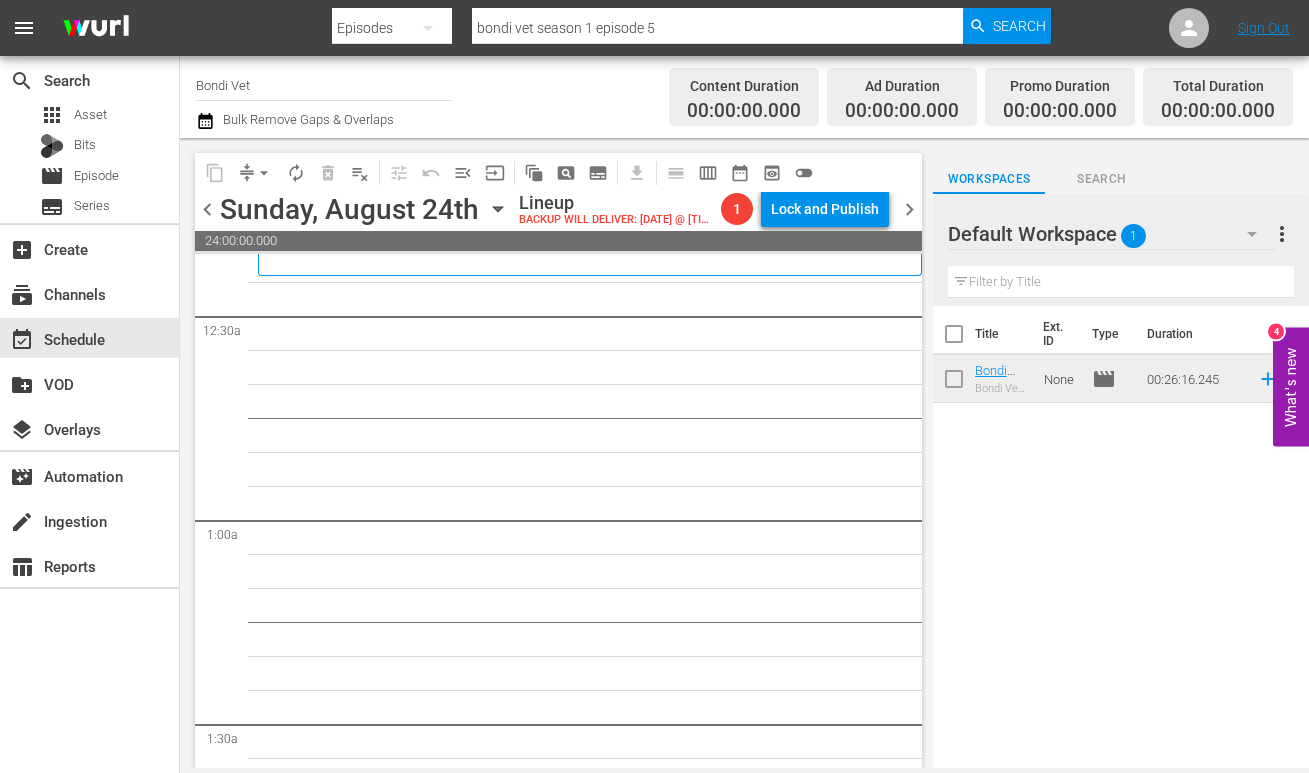scroll, scrollTop: 0, scrollLeft: 0, axis: both 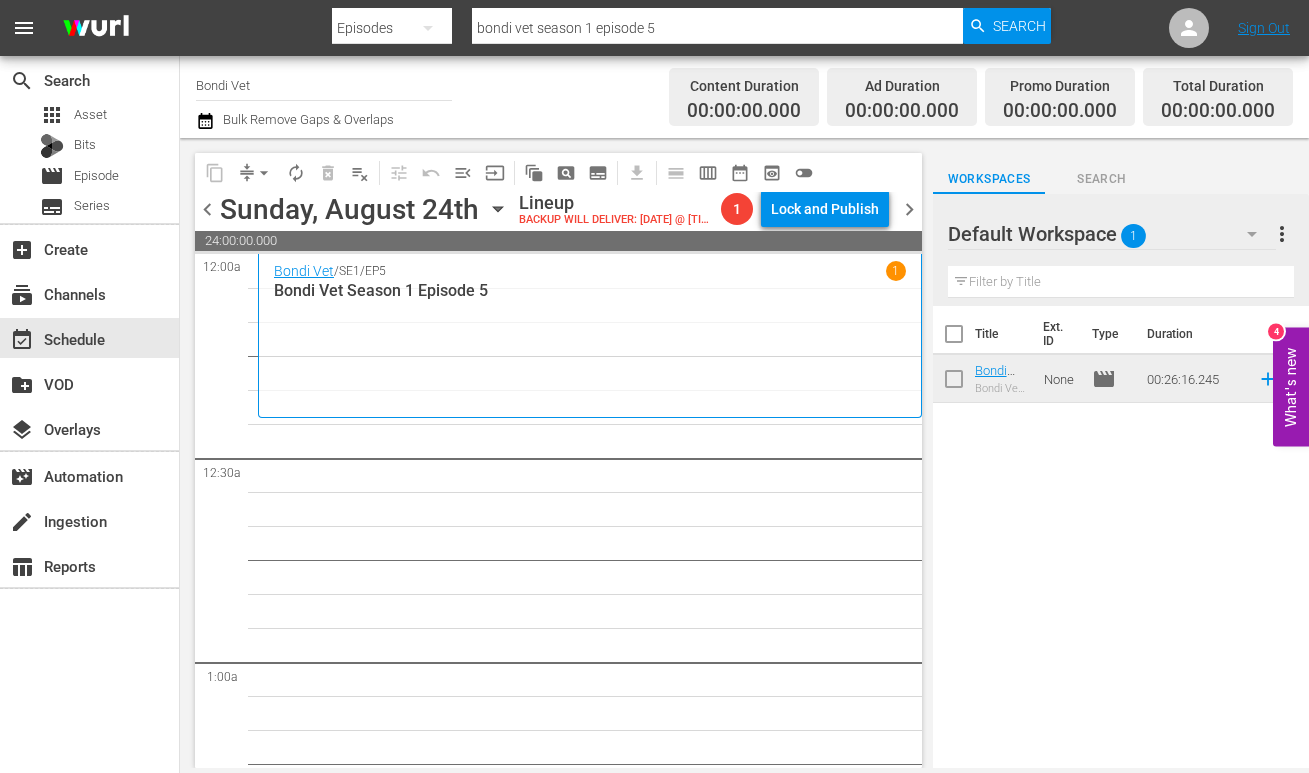 click on "chevron_left" at bounding box center (207, 209) 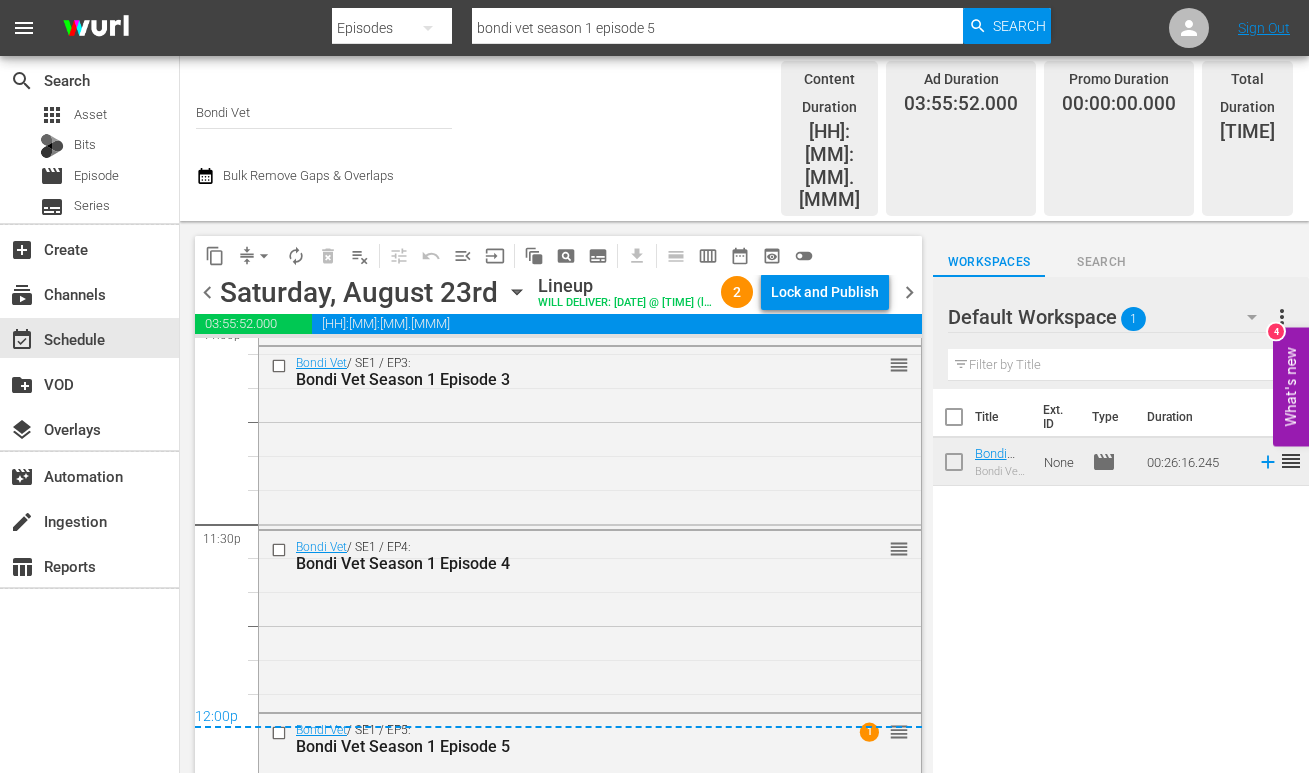 scroll, scrollTop: 9442, scrollLeft: 0, axis: vertical 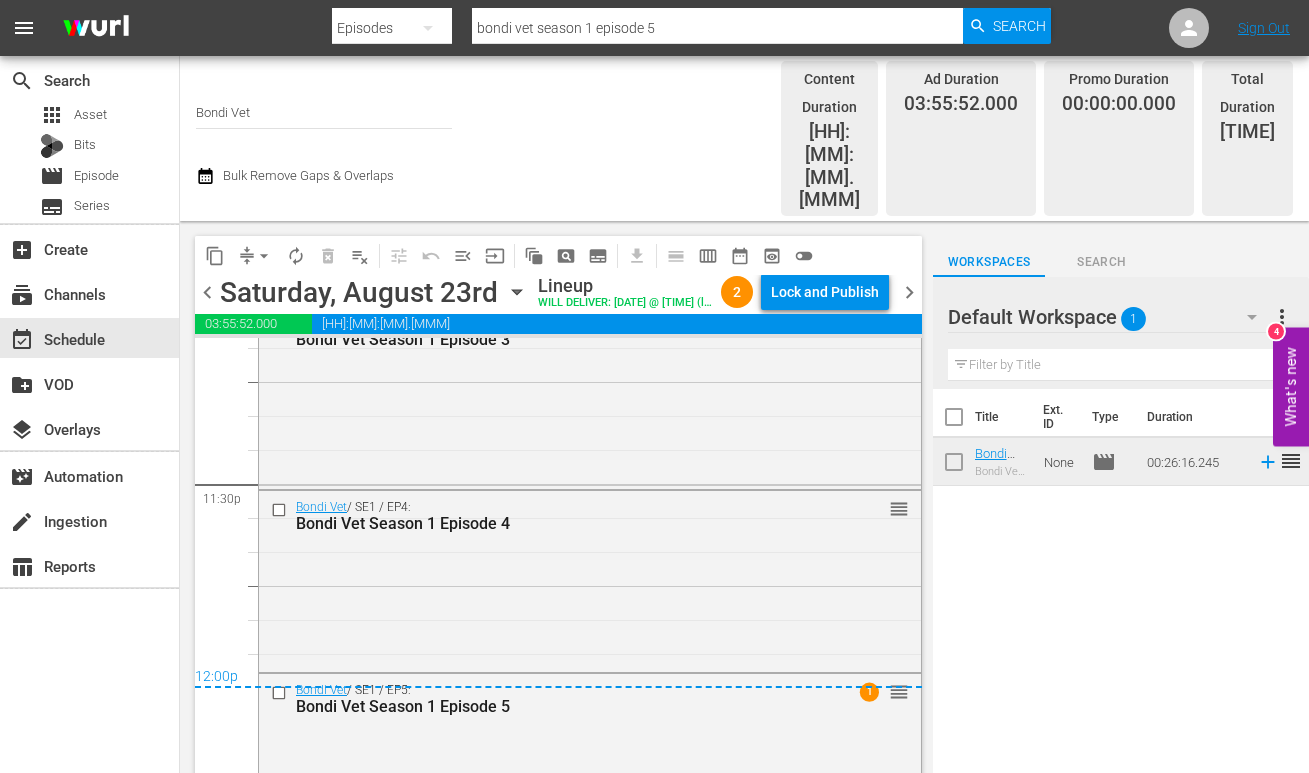 click on "chevron_right" at bounding box center [909, 292] 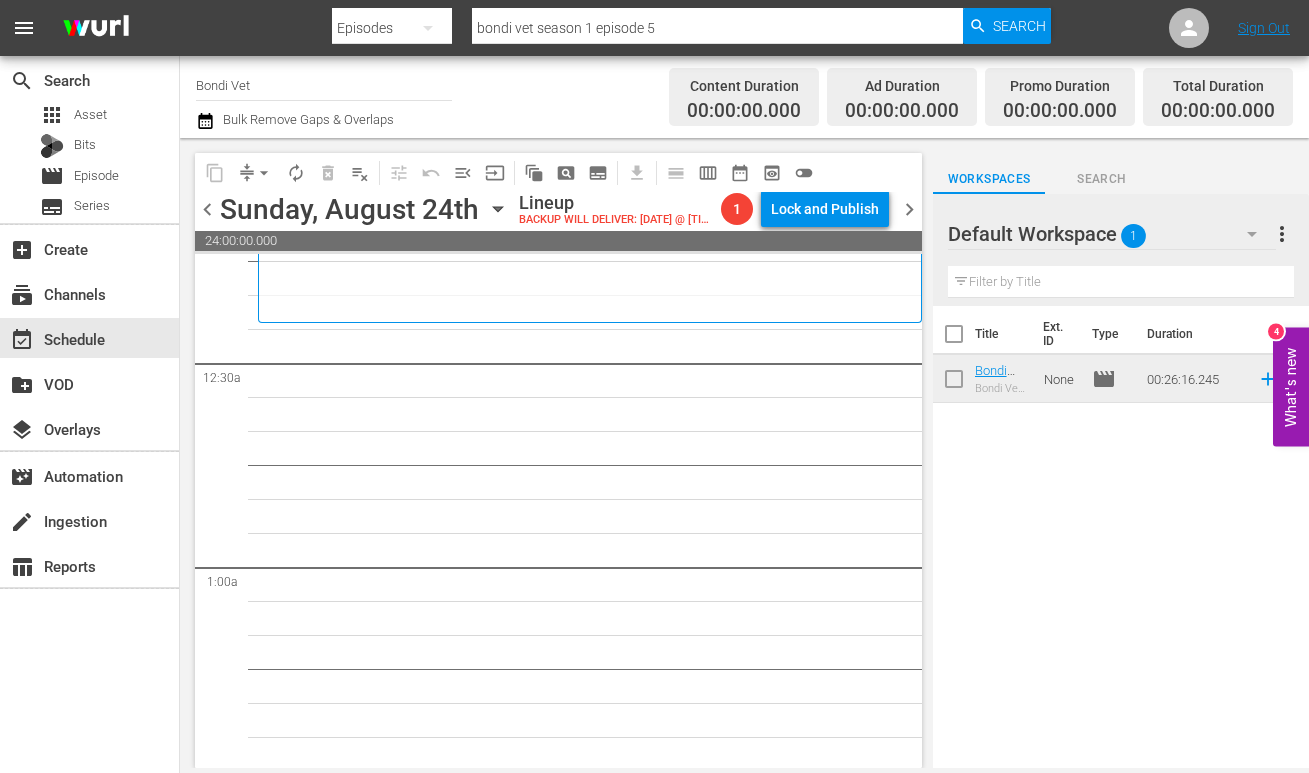 scroll, scrollTop: 0, scrollLeft: 0, axis: both 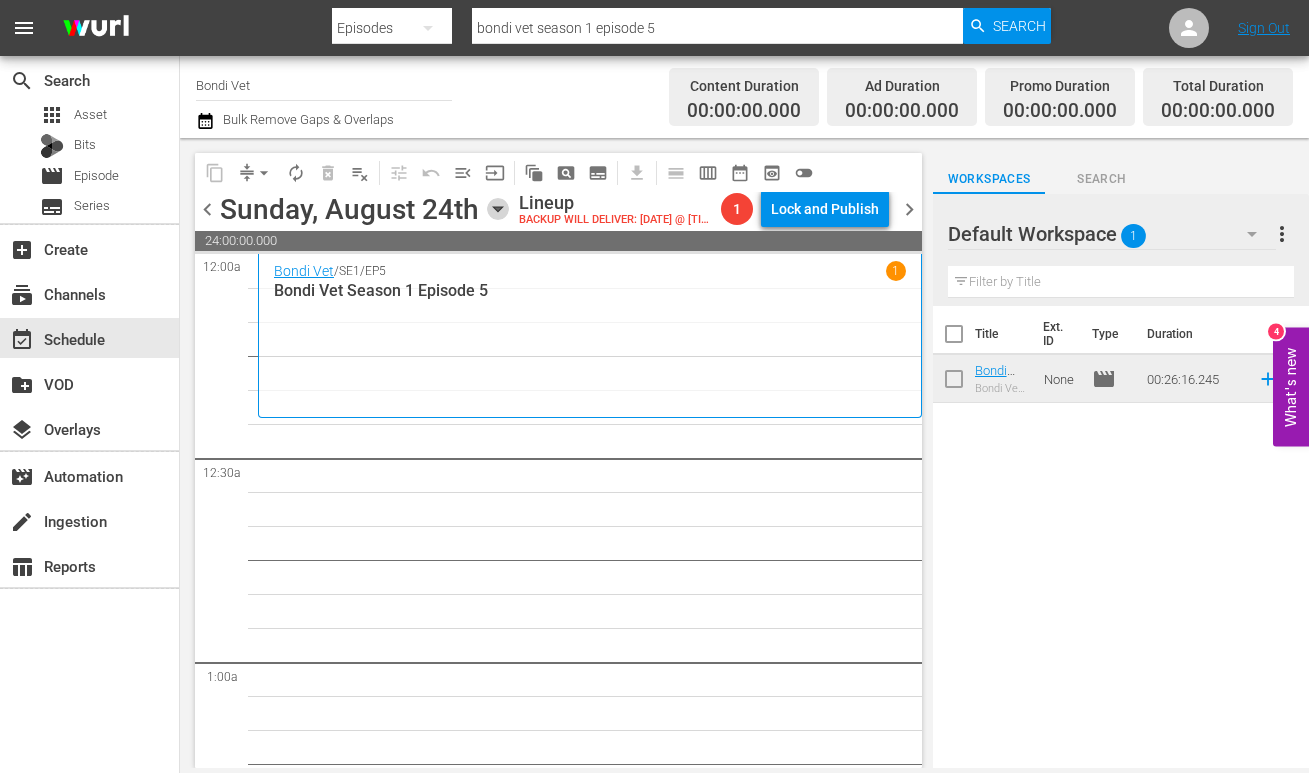 click 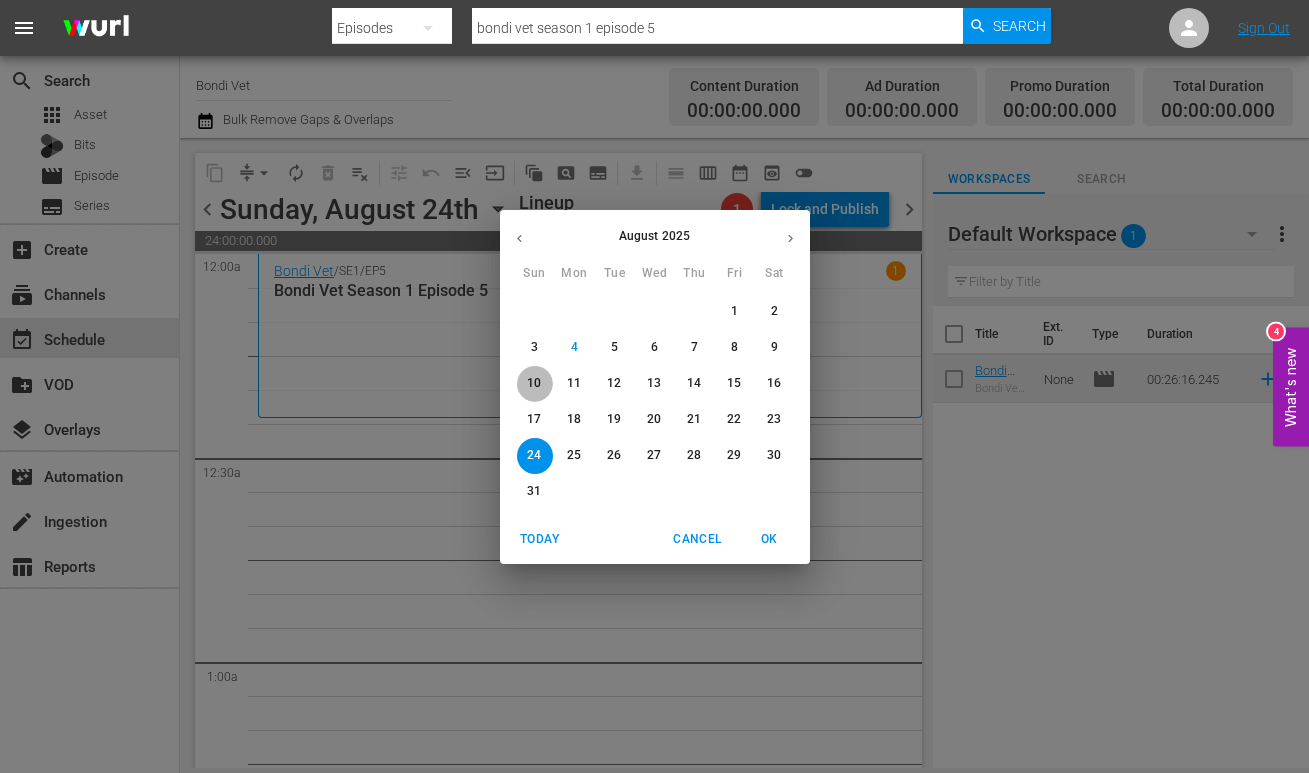 click on "10" at bounding box center [534, 383] 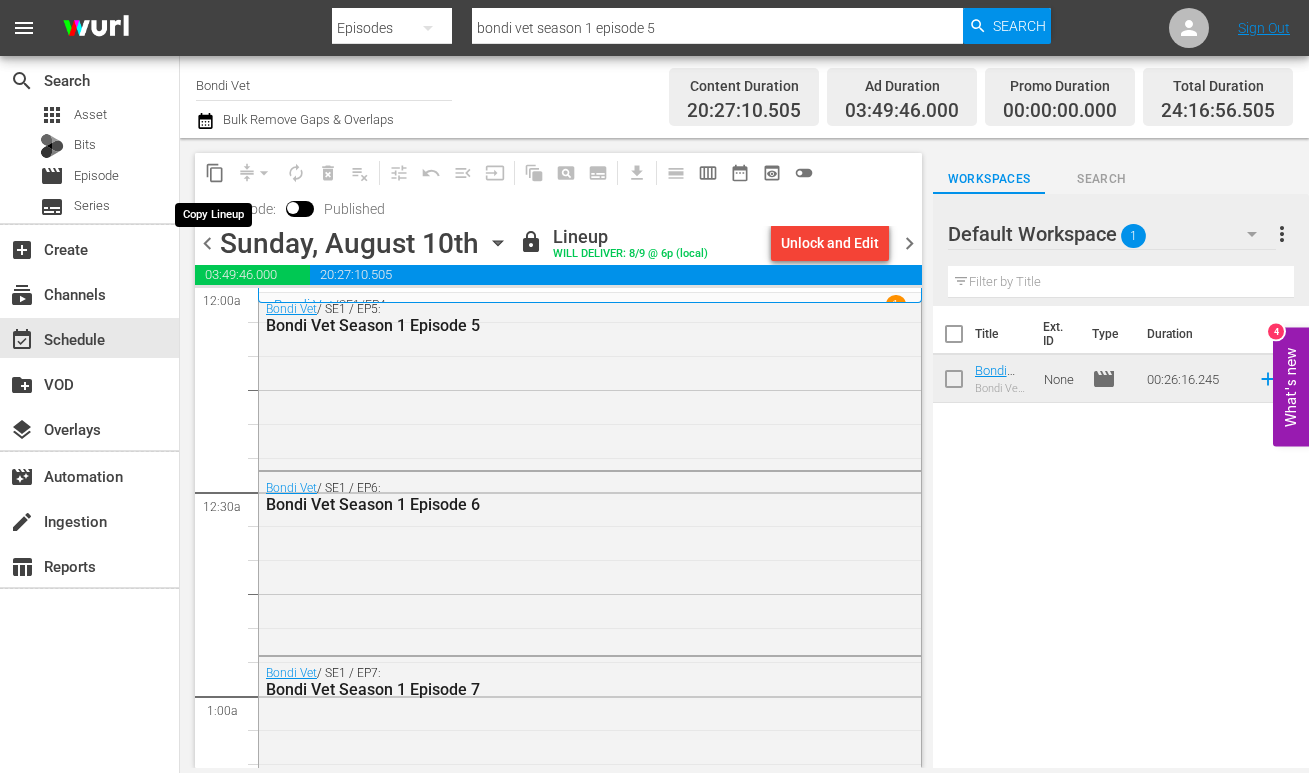 click on "content_copy" at bounding box center (215, 173) 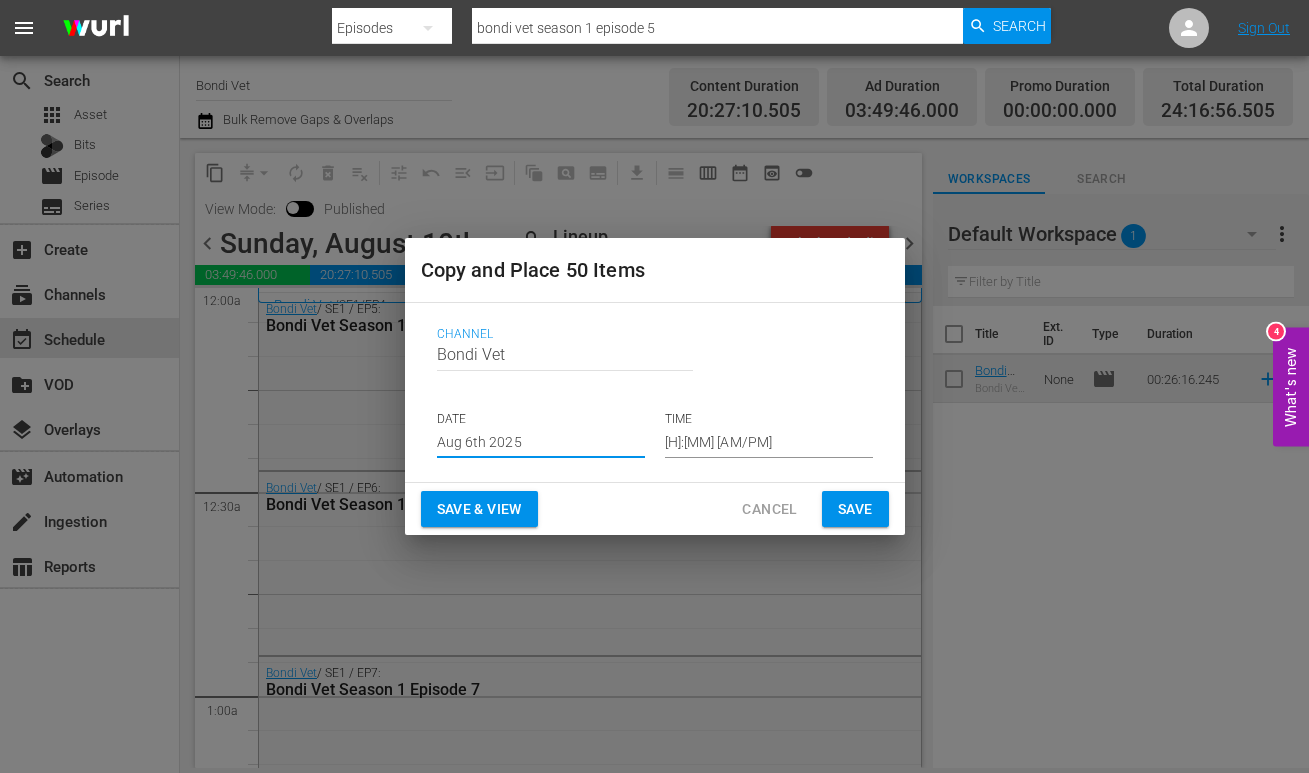 click on "Aug 6th 2025" at bounding box center [541, 443] 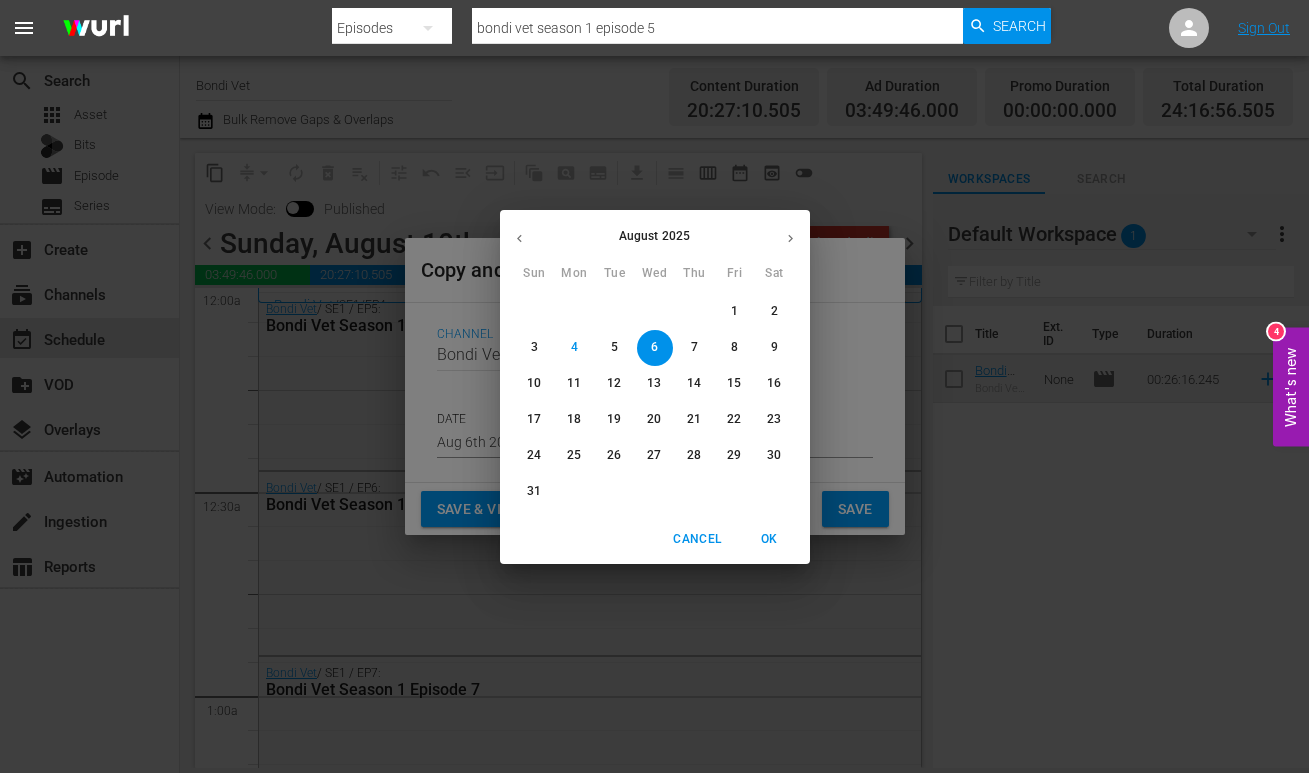 click on "24" at bounding box center [534, 455] 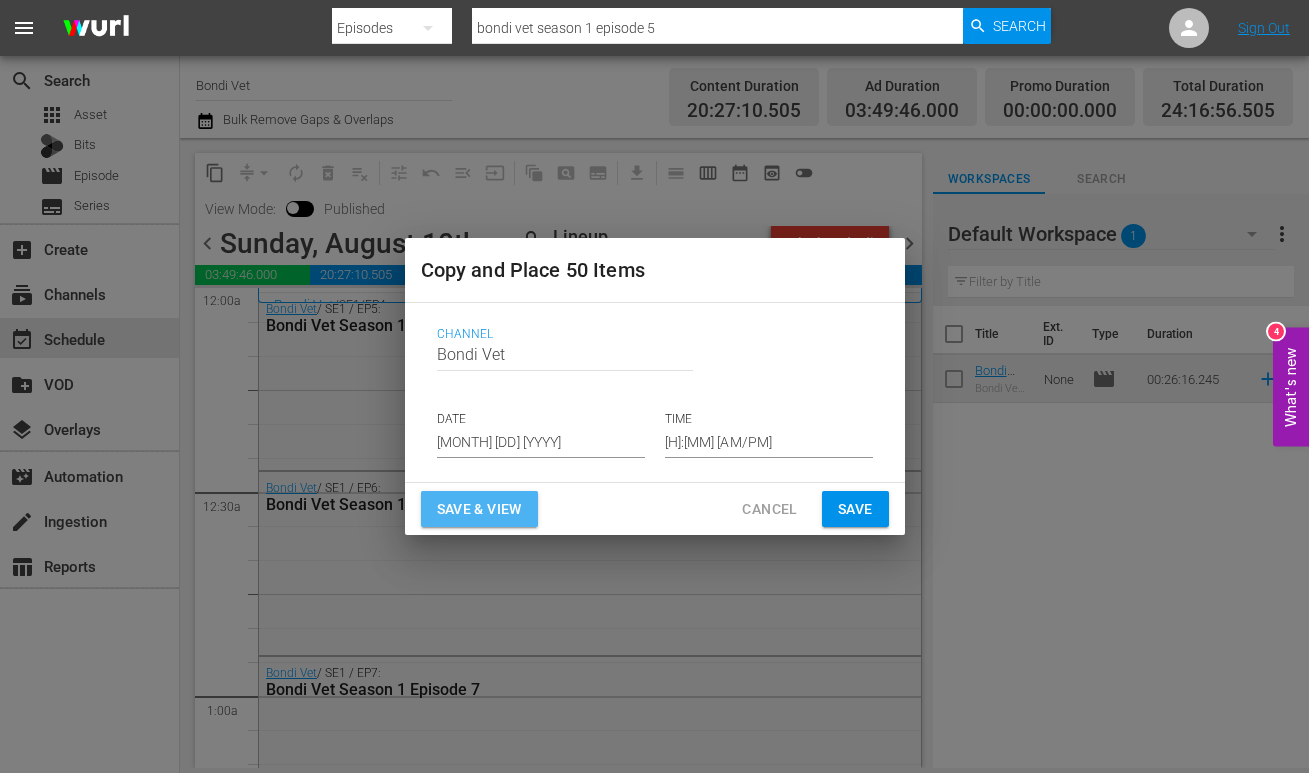 click on "Save & View" at bounding box center (479, 509) 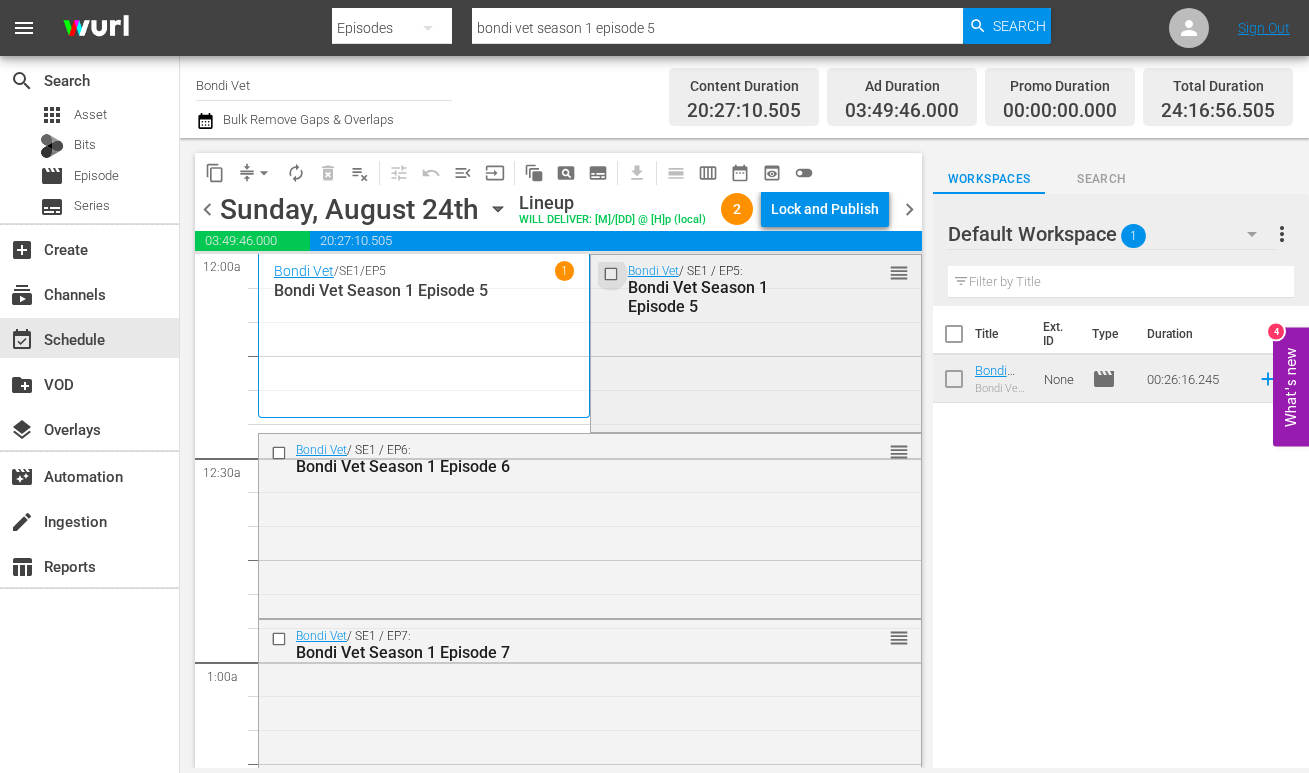 click at bounding box center [612, 274] 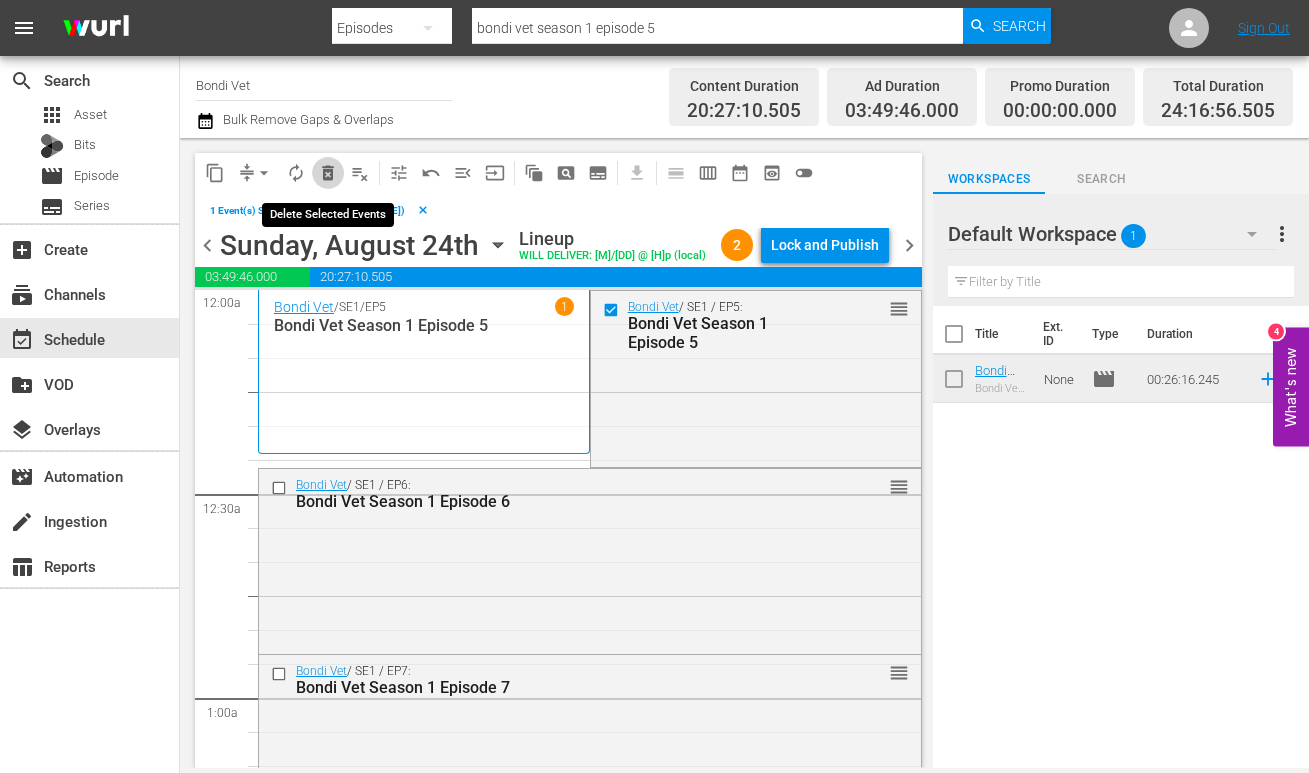 click on "delete_forever_outlined" at bounding box center [328, 173] 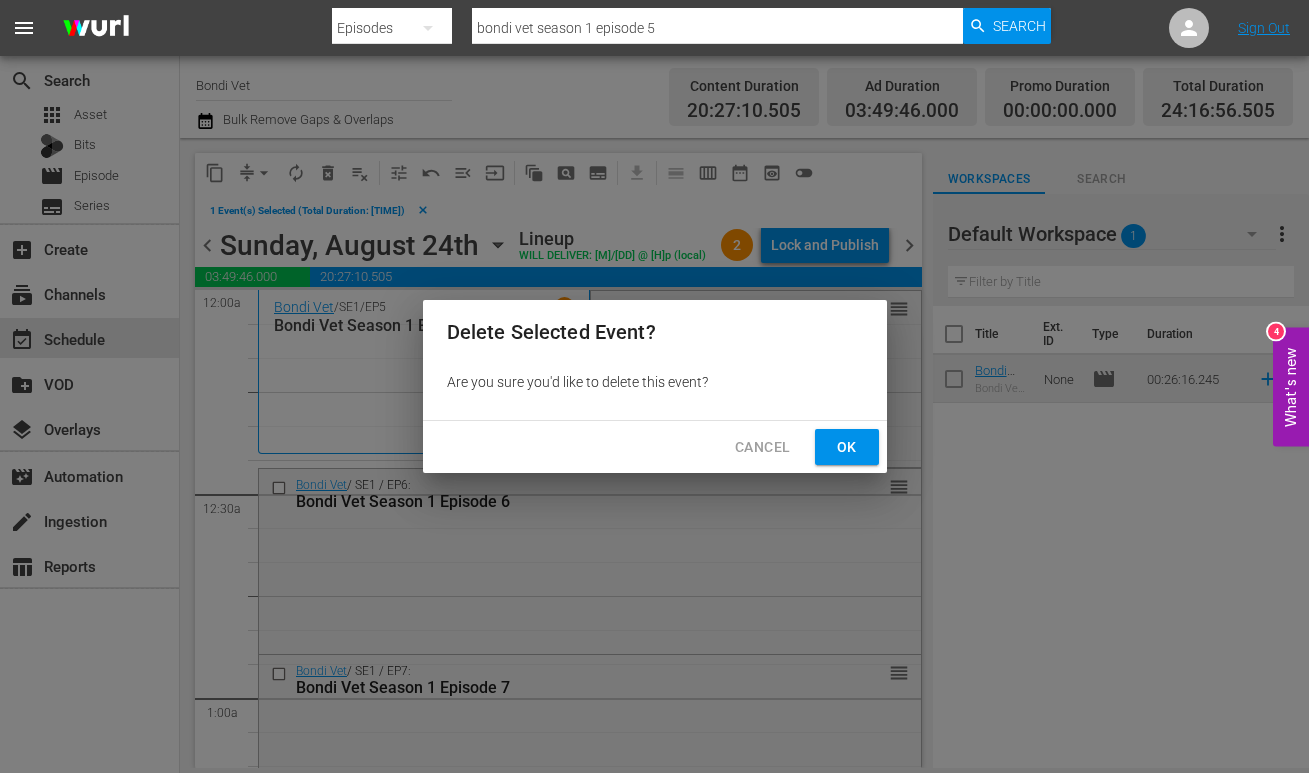click on "Ok" at bounding box center [847, 447] 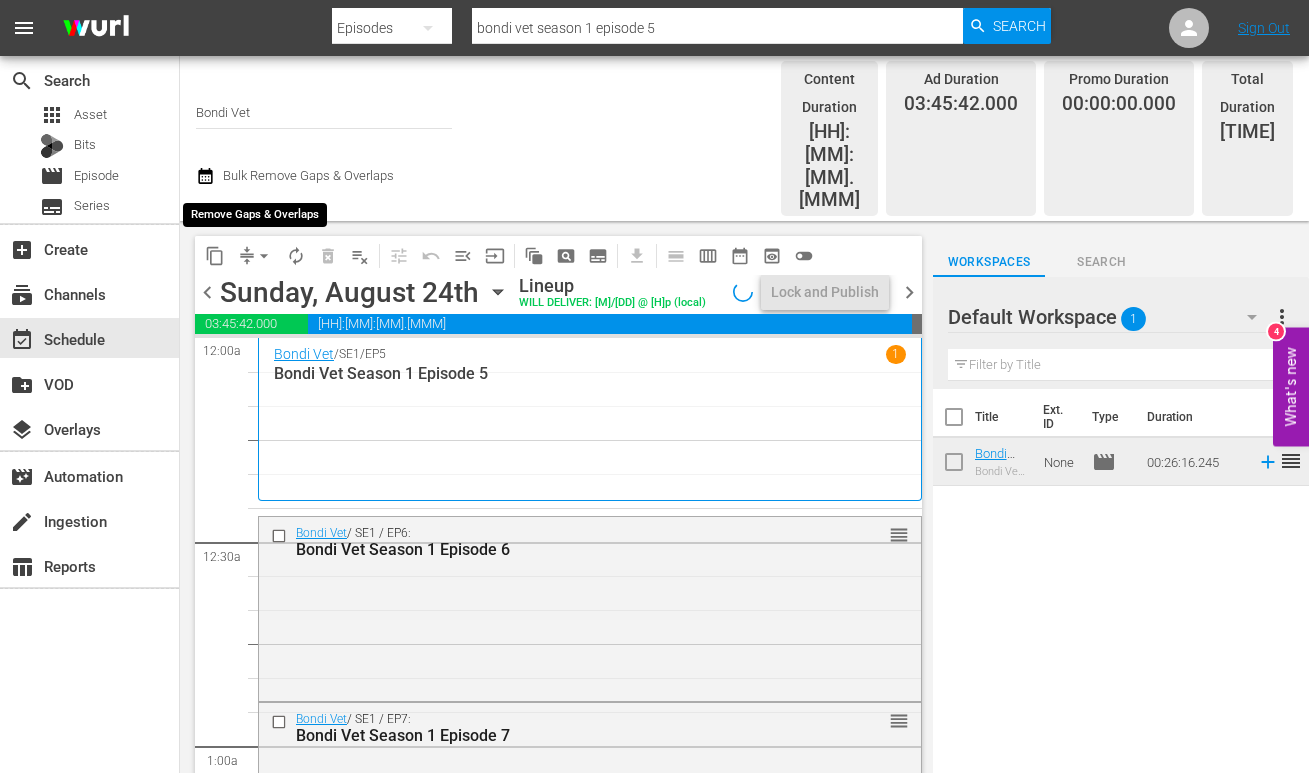 click on "arrow_drop_down" at bounding box center [264, 256] 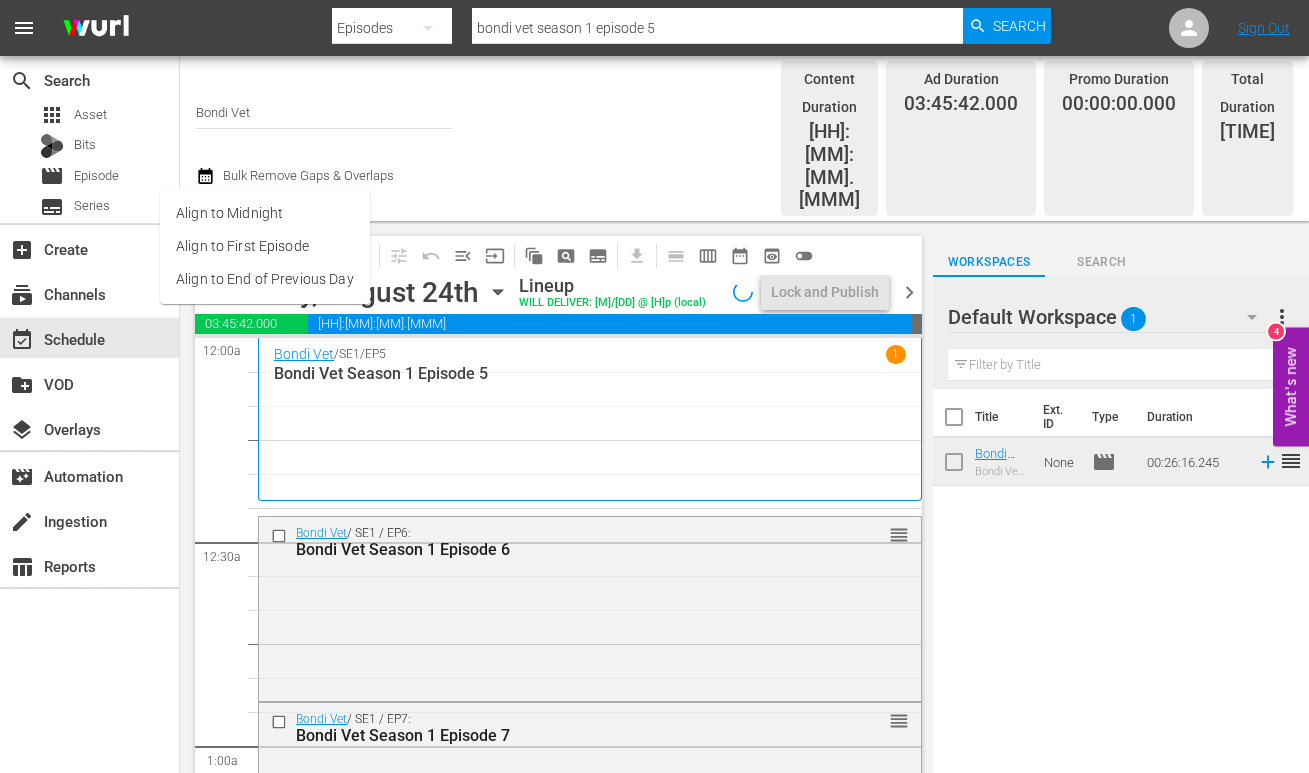 click on "Align to End of Previous Day" at bounding box center (265, 279) 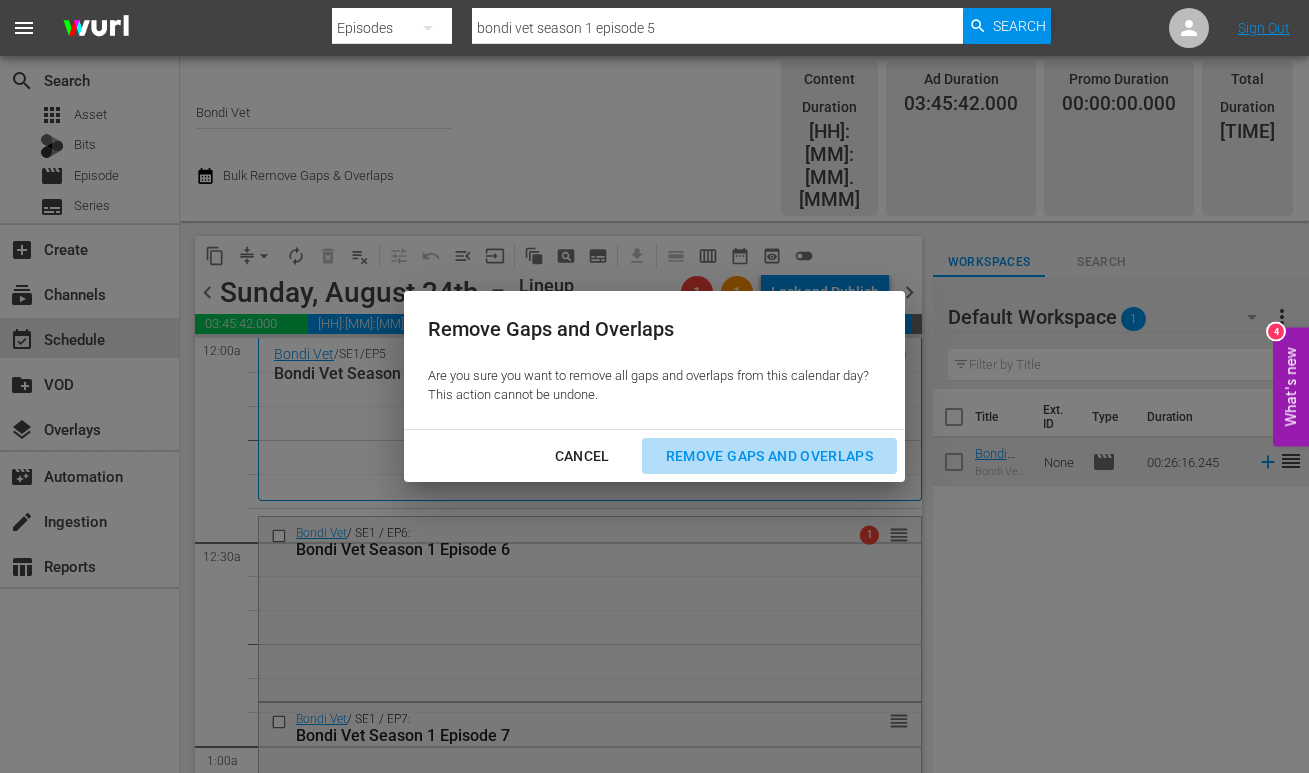 drag, startPoint x: 796, startPoint y: 455, endPoint x: 774, endPoint y: 487, distance: 38.832977 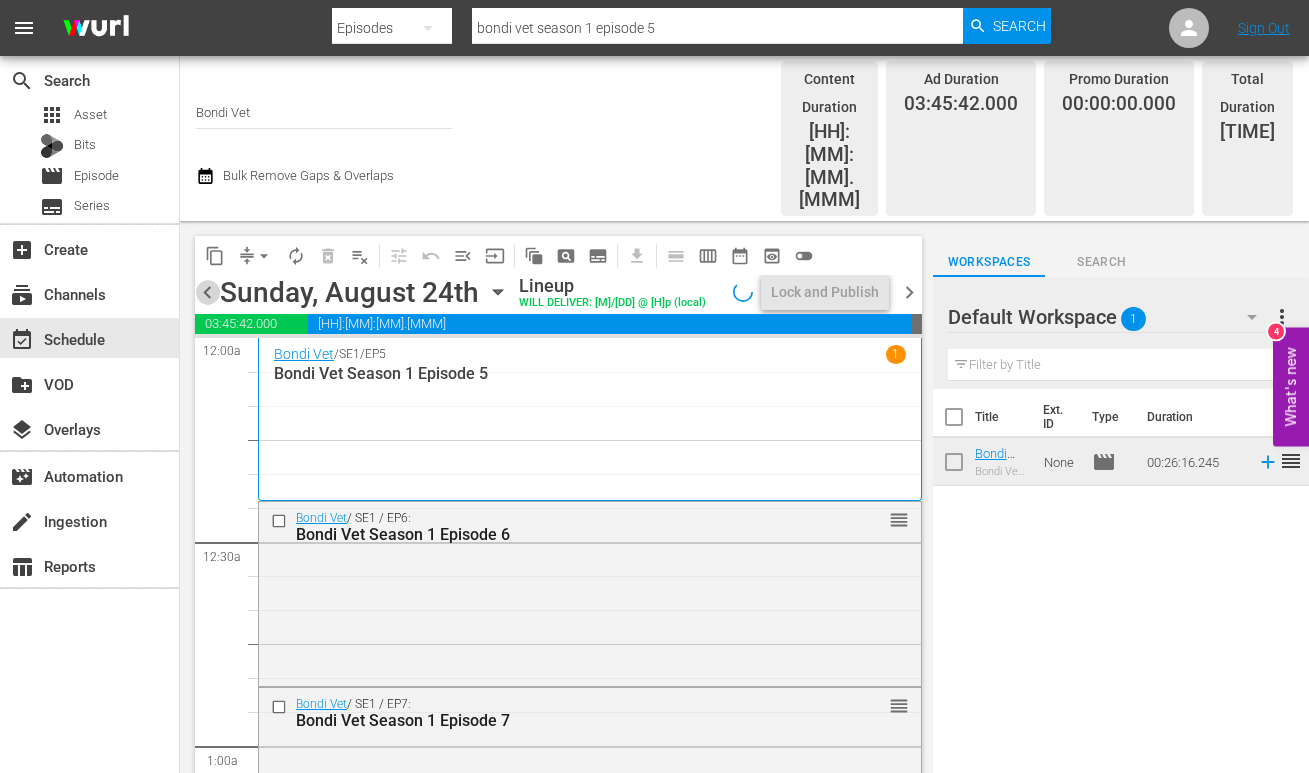 click on "chevron_left" at bounding box center [207, 292] 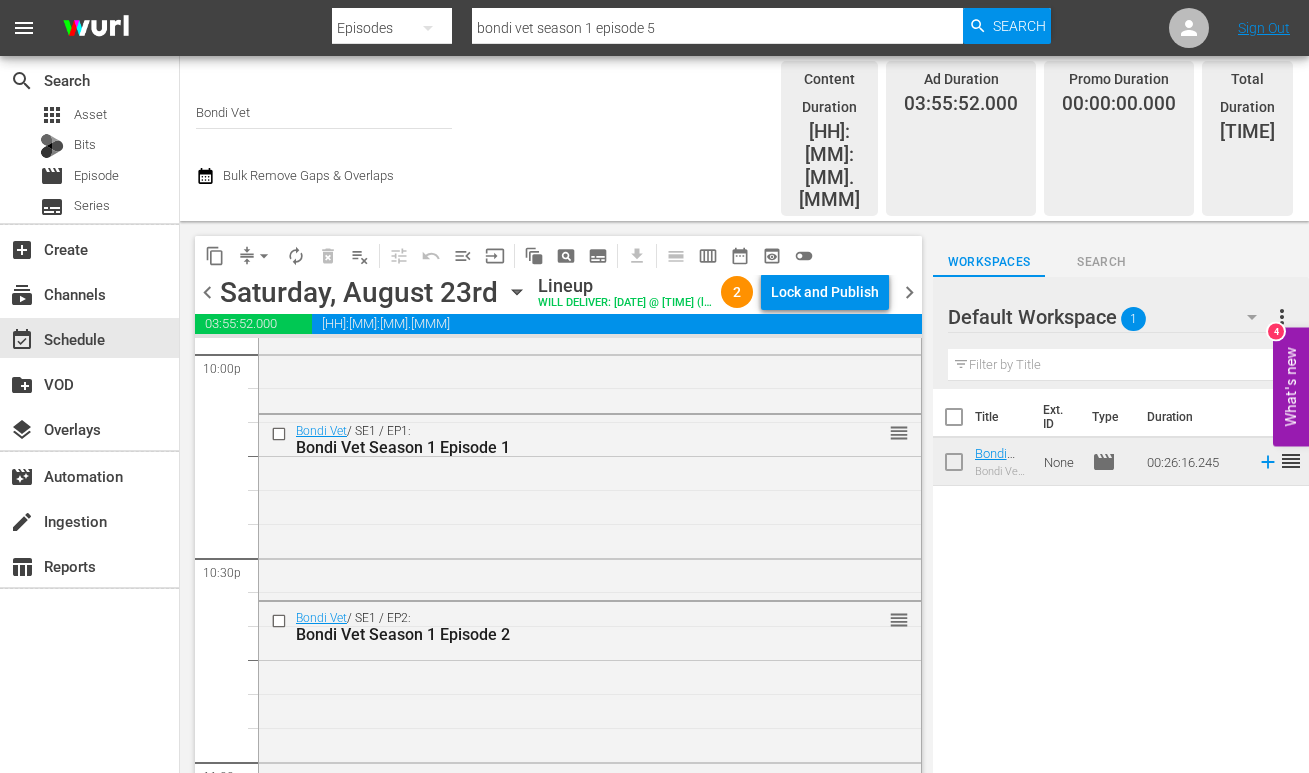 scroll, scrollTop: 9442, scrollLeft: 0, axis: vertical 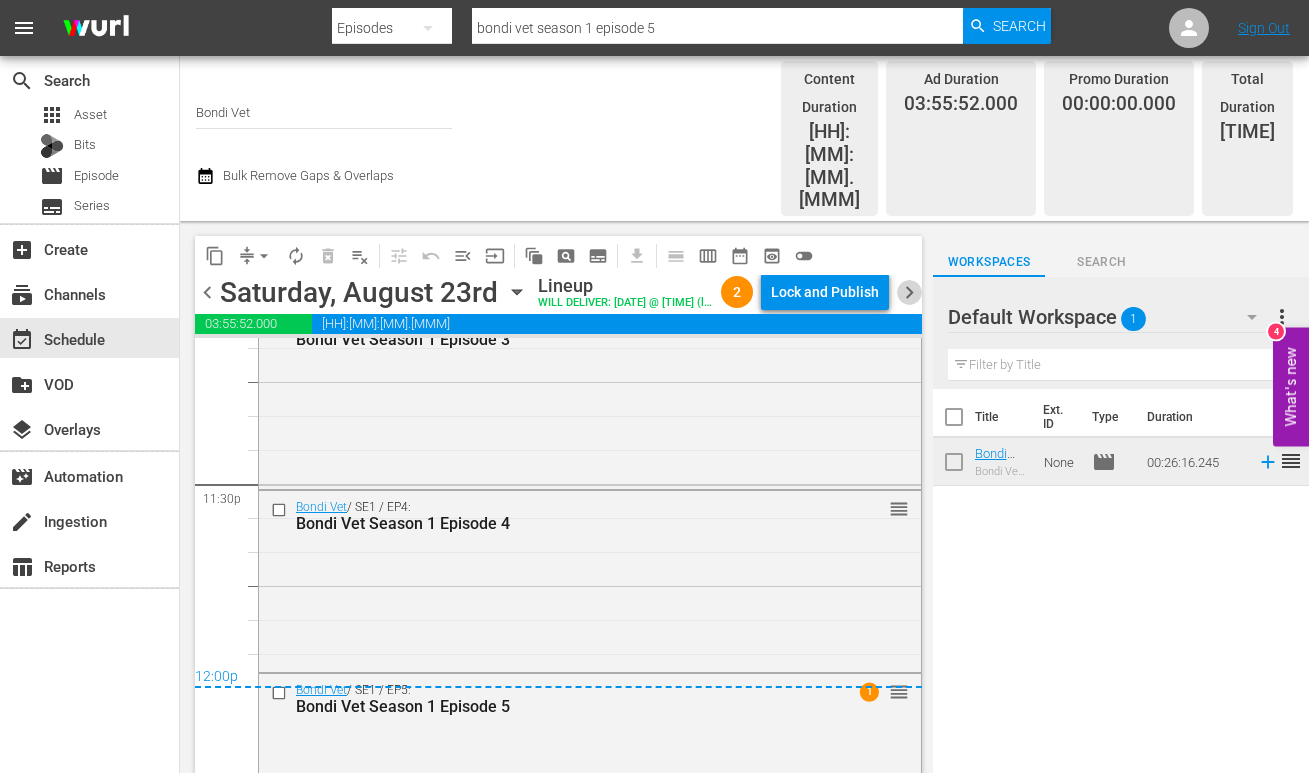 drag, startPoint x: 913, startPoint y: 202, endPoint x: 894, endPoint y: 230, distance: 33.83785 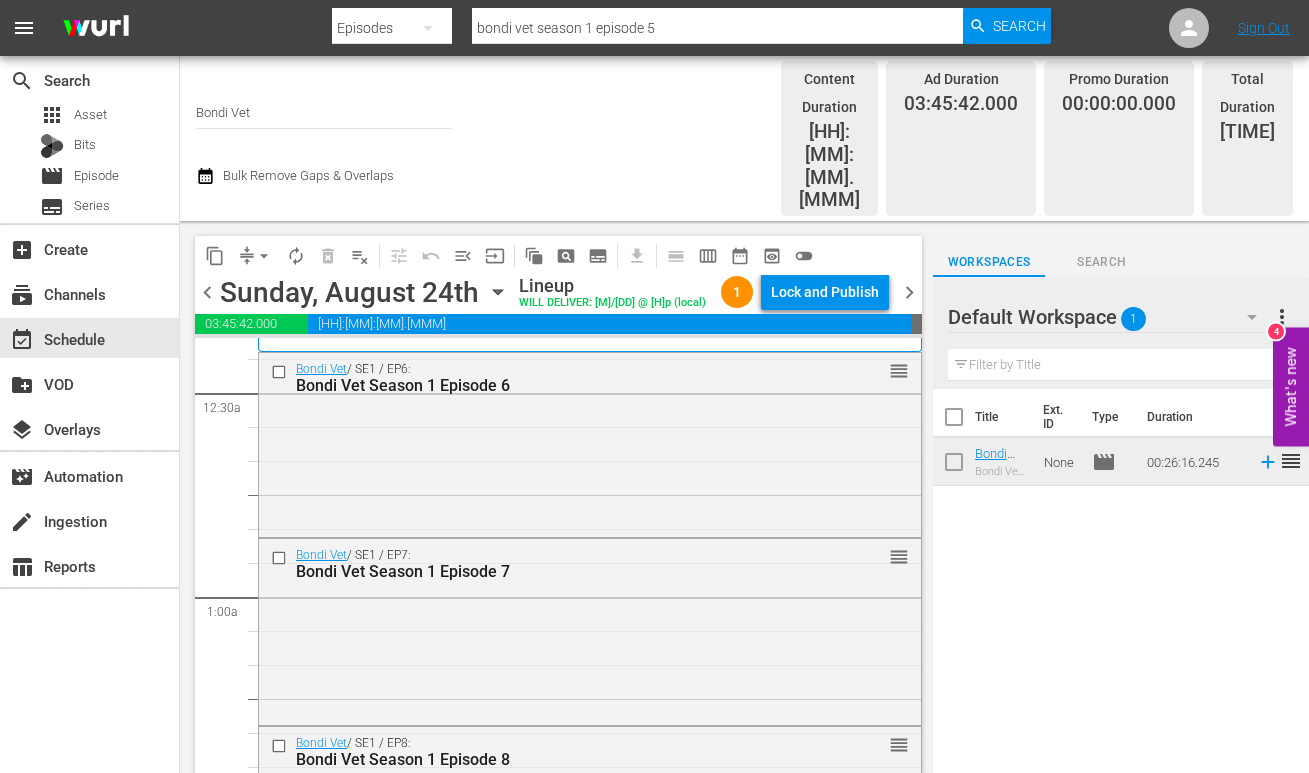 scroll, scrollTop: 0, scrollLeft: 0, axis: both 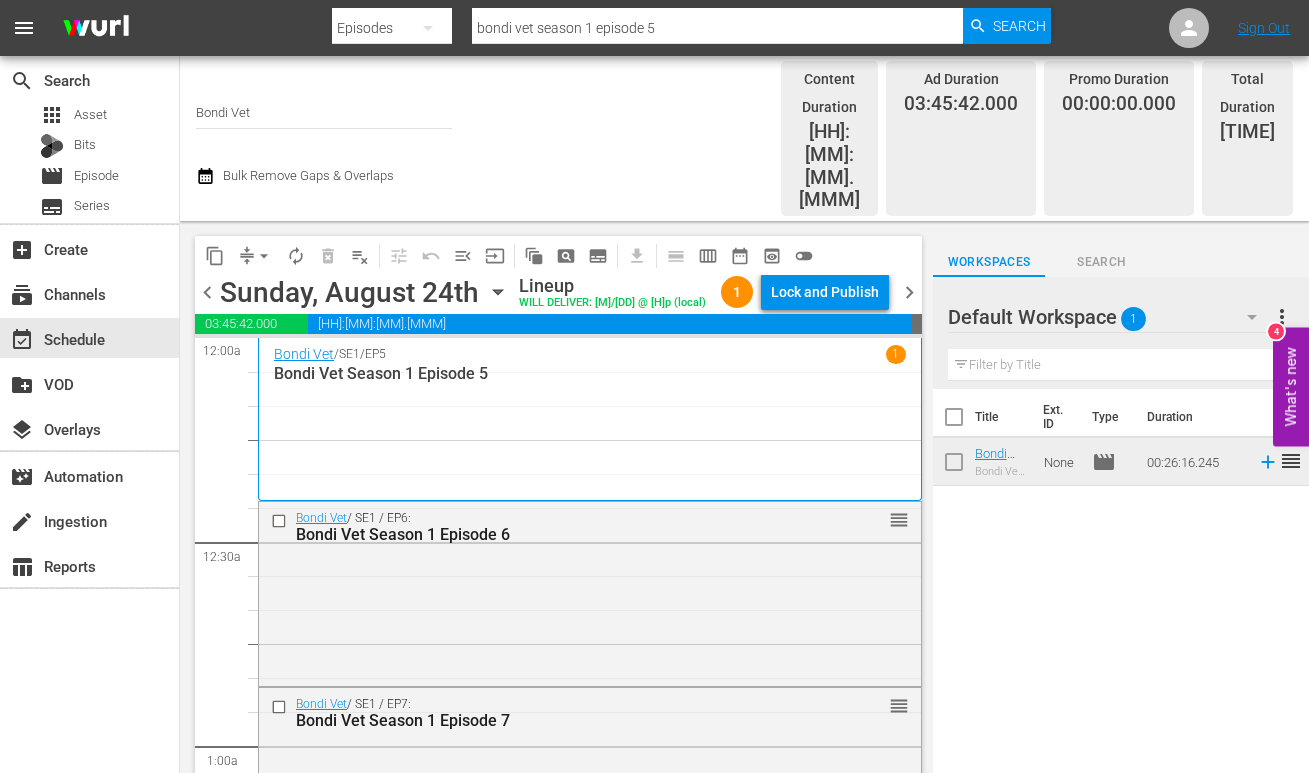 click on "Bondi Vet Season 1 Episode 5" at bounding box center [590, 373] 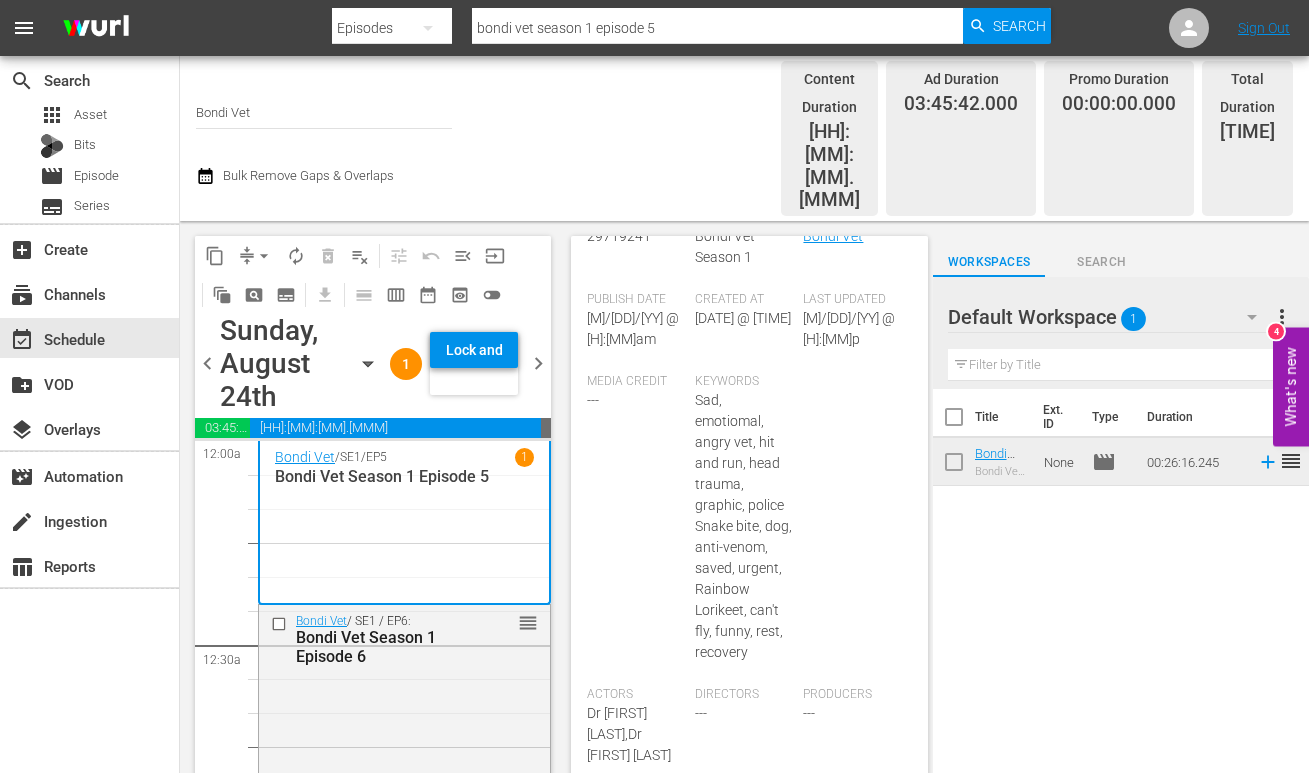scroll, scrollTop: 0, scrollLeft: 0, axis: both 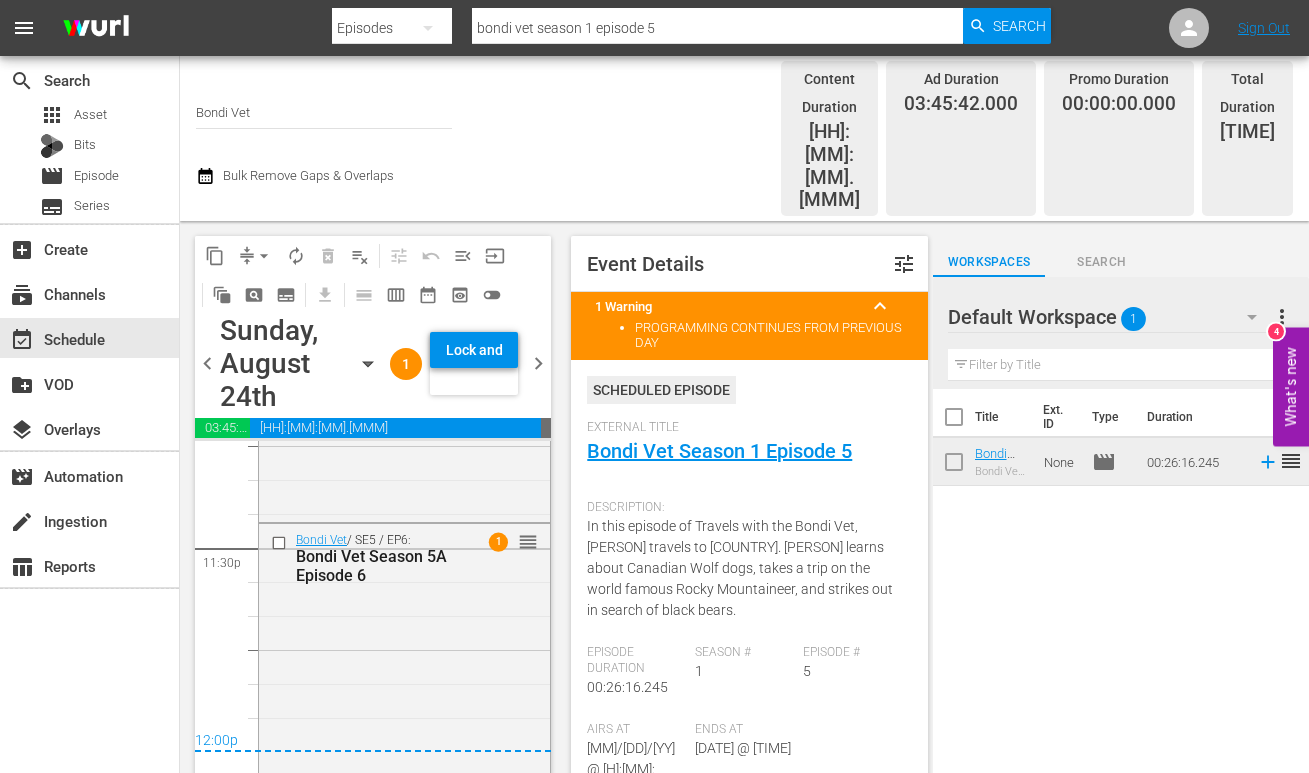 click on "chevron_right" at bounding box center (538, 363) 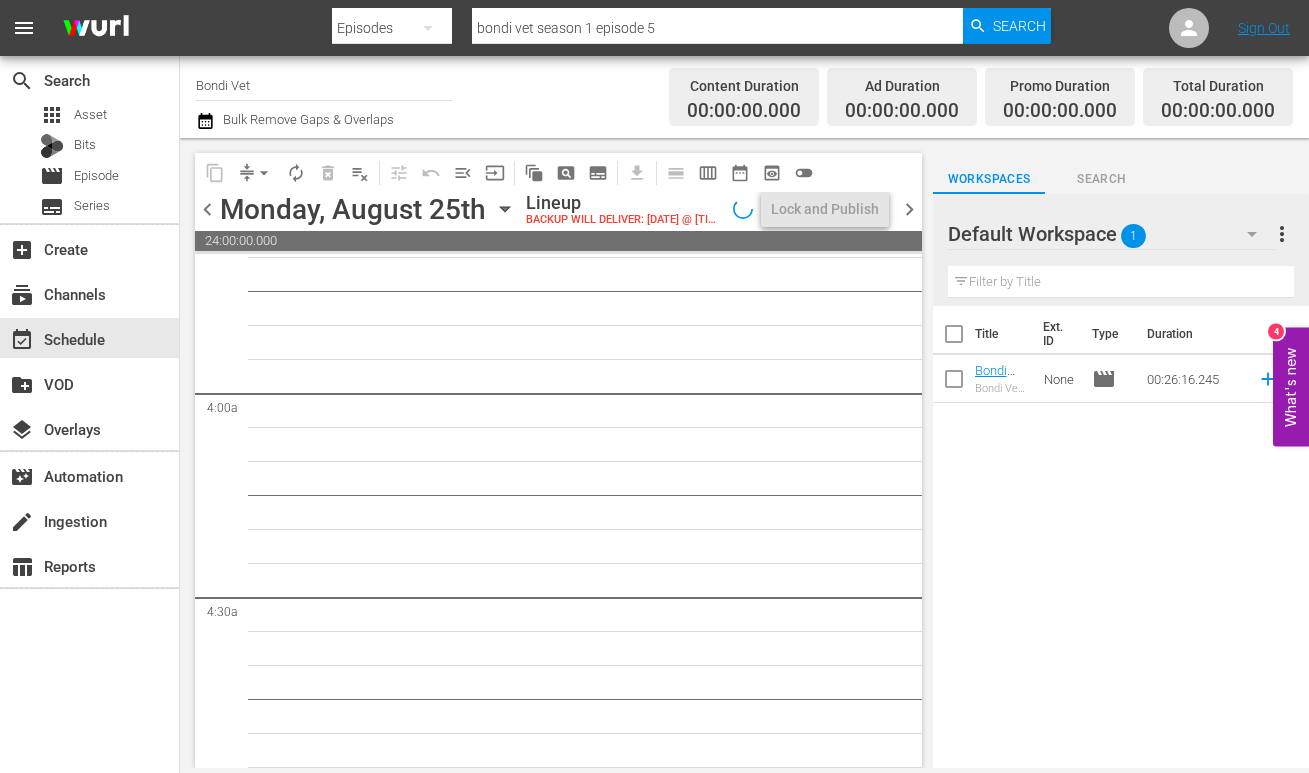 scroll, scrollTop: 0, scrollLeft: 0, axis: both 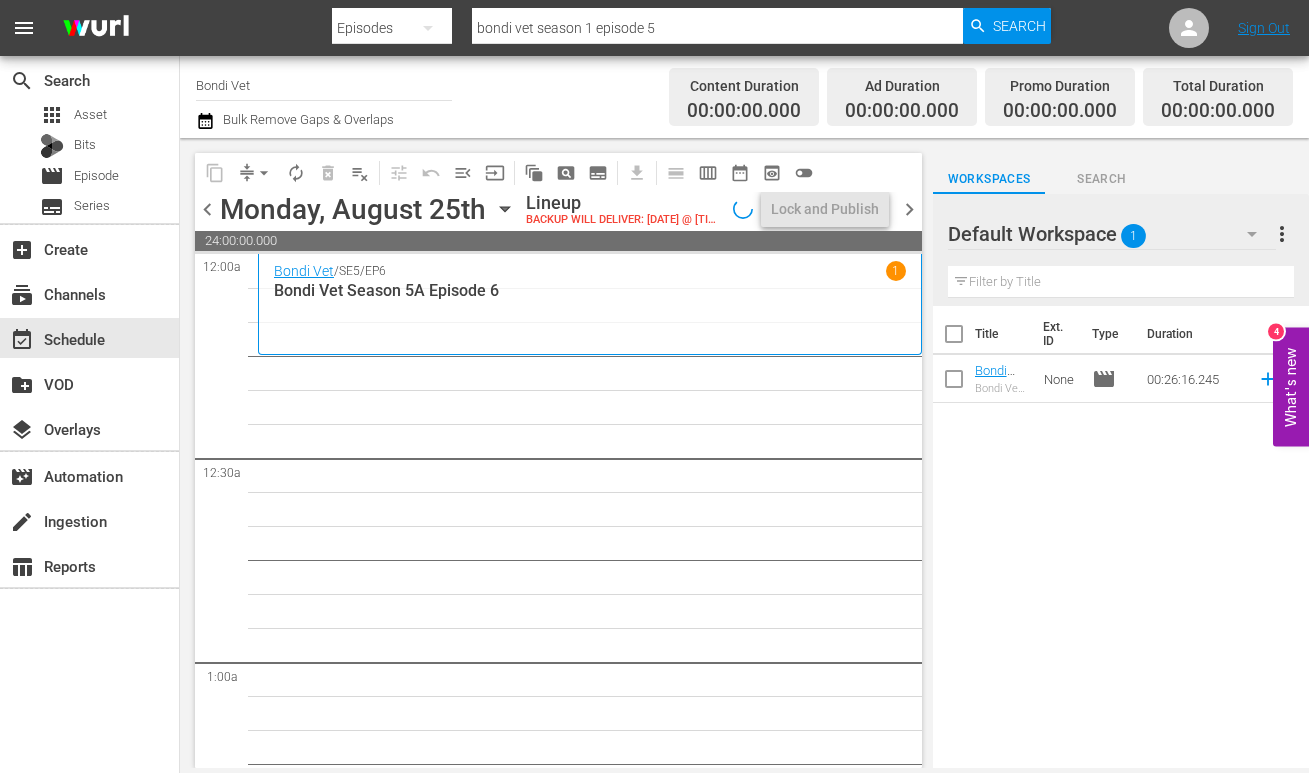 click on "chevron_left" at bounding box center (207, 209) 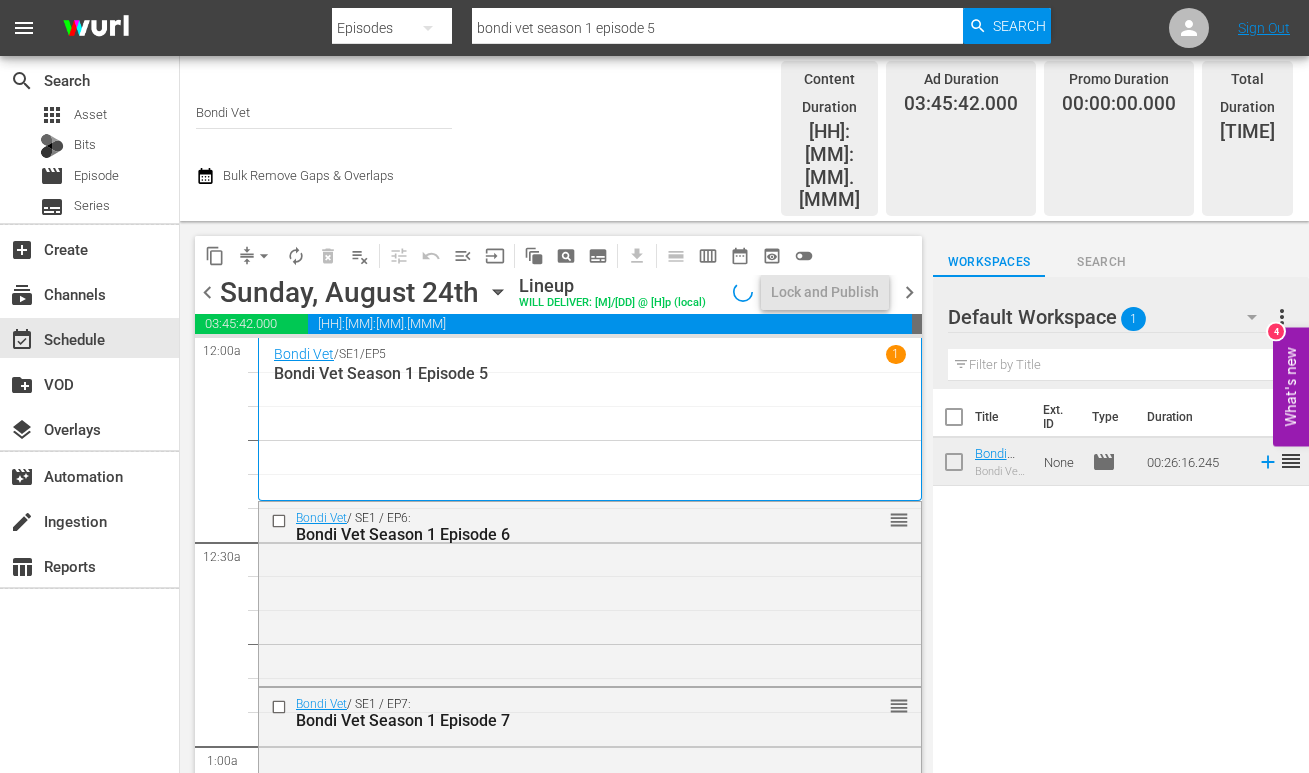 click on "chevron_right" at bounding box center (909, 292) 